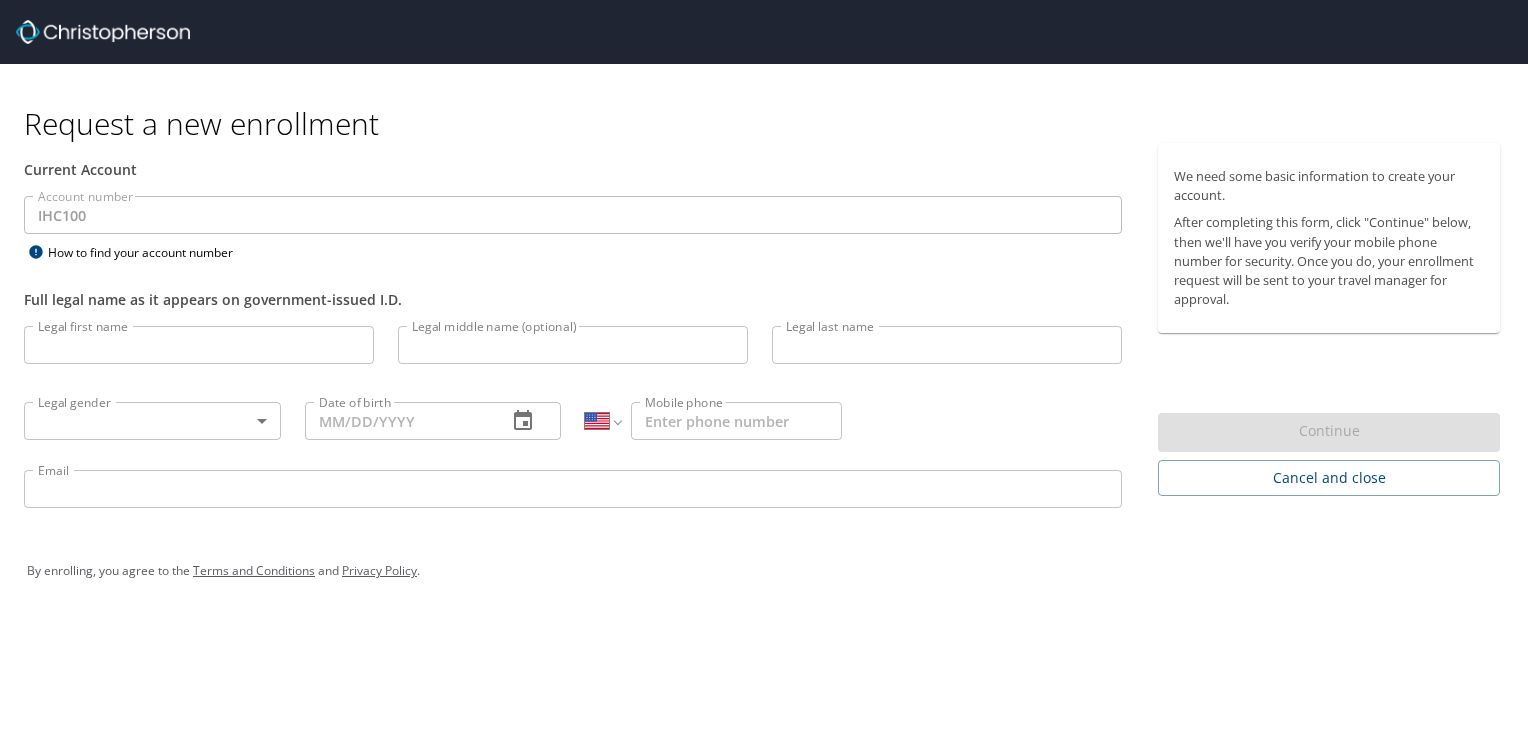 select on "US" 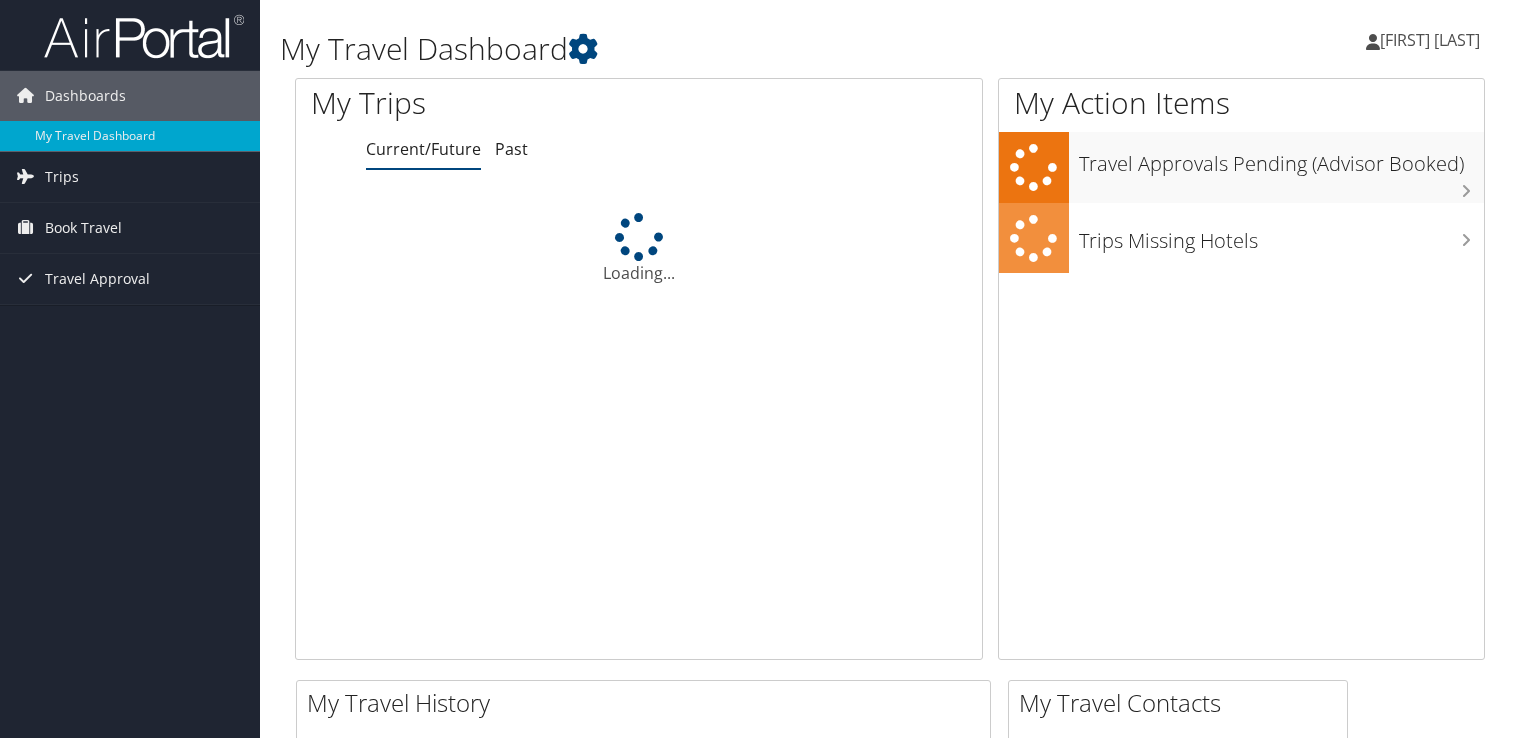 scroll, scrollTop: 0, scrollLeft: 0, axis: both 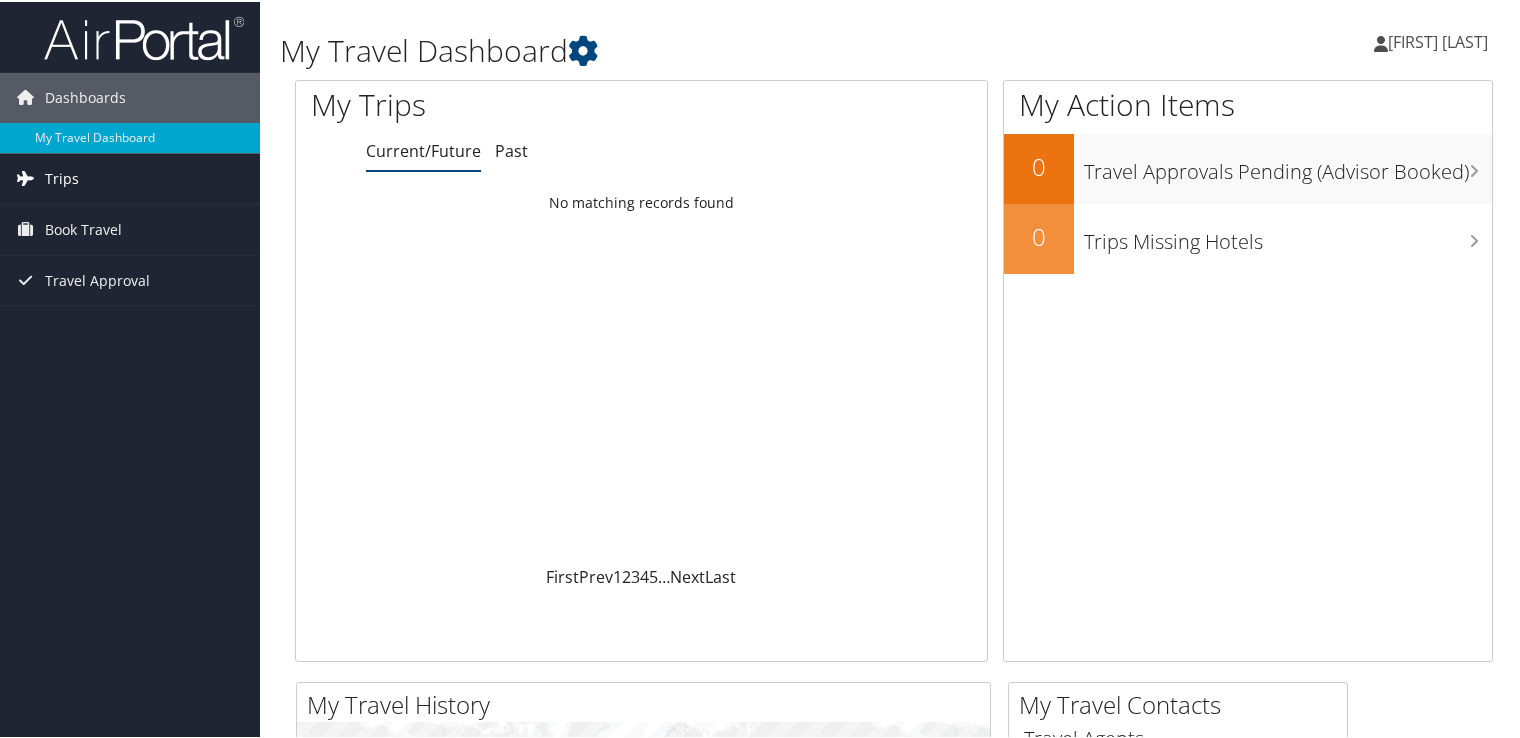 click on "Trips" at bounding box center [130, 177] 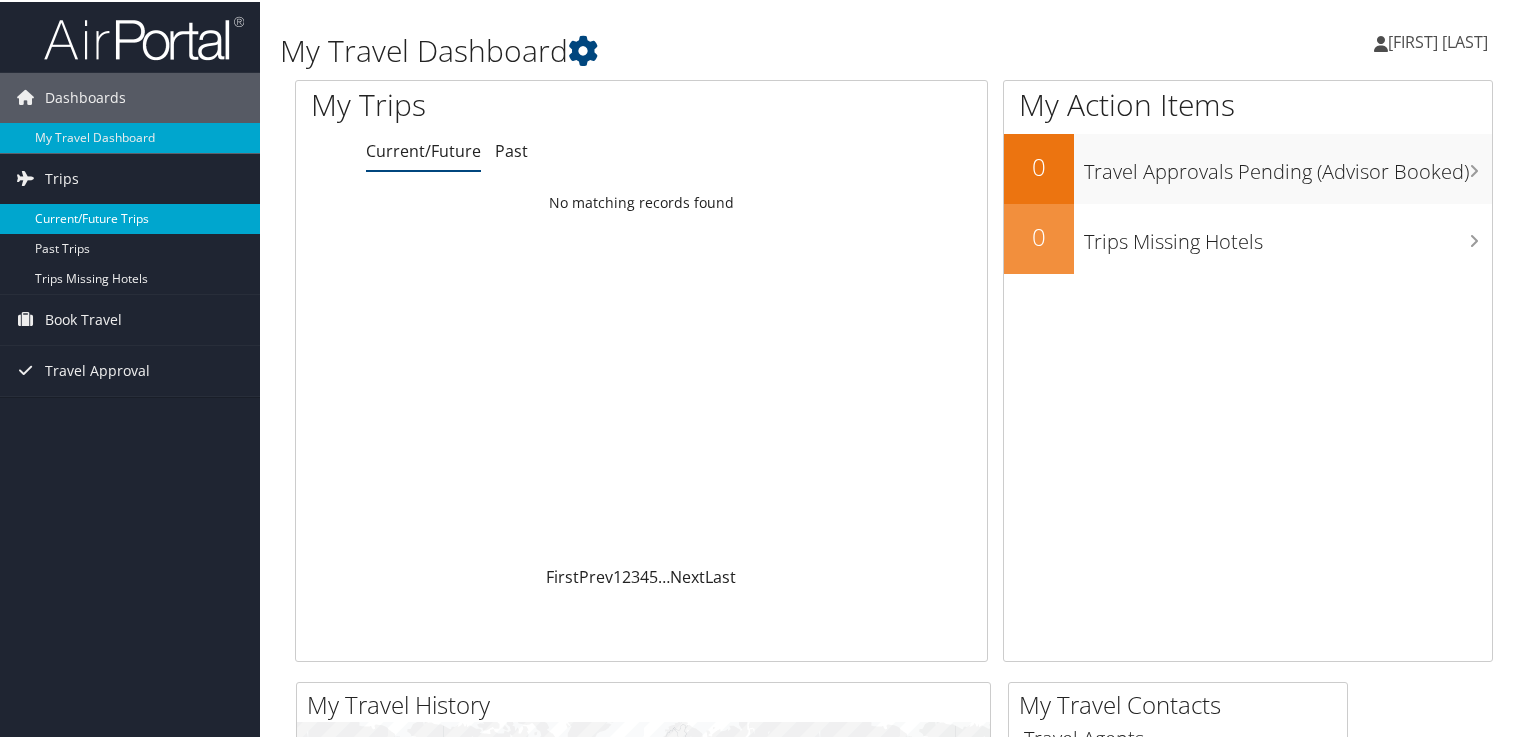 click on "Current/Future Trips" at bounding box center (130, 217) 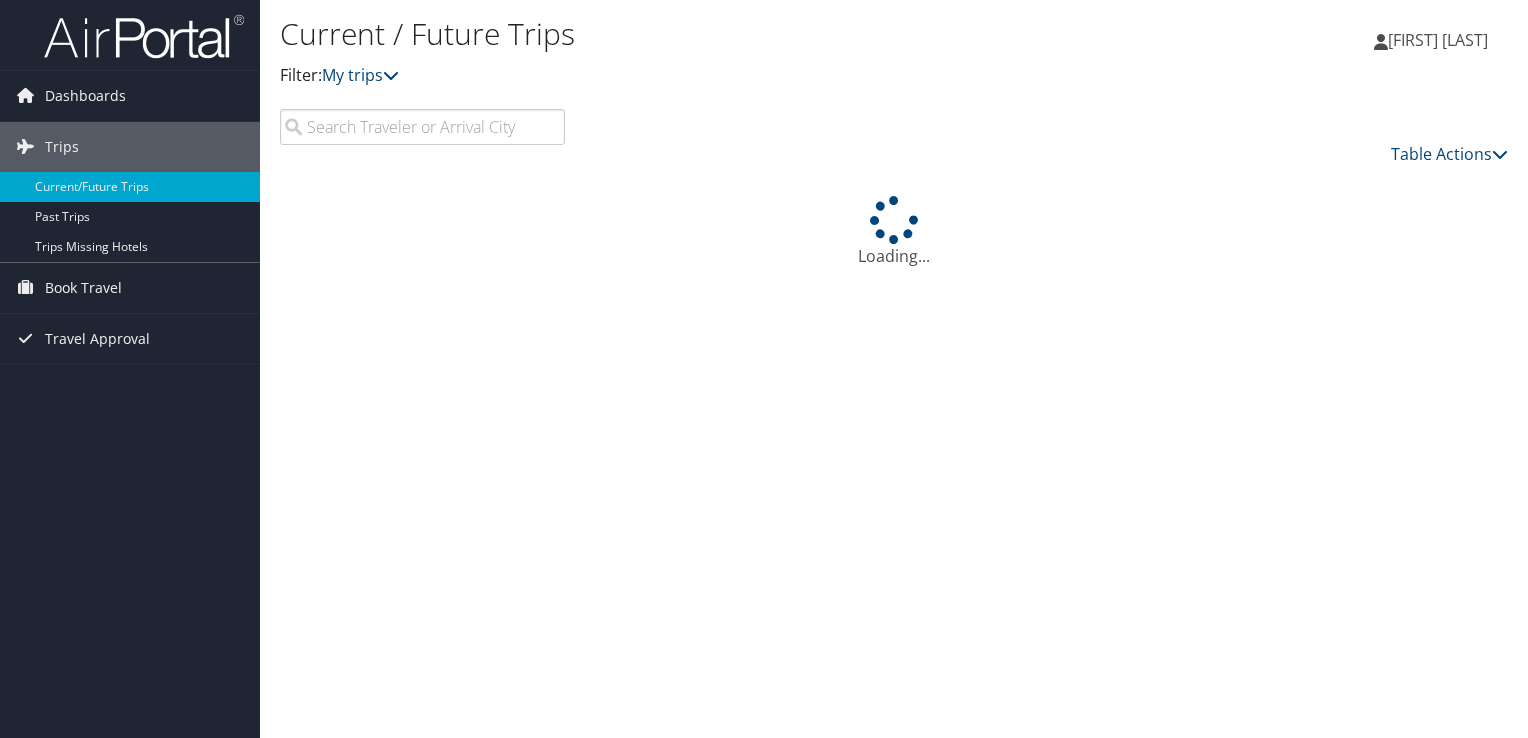 scroll, scrollTop: 0, scrollLeft: 0, axis: both 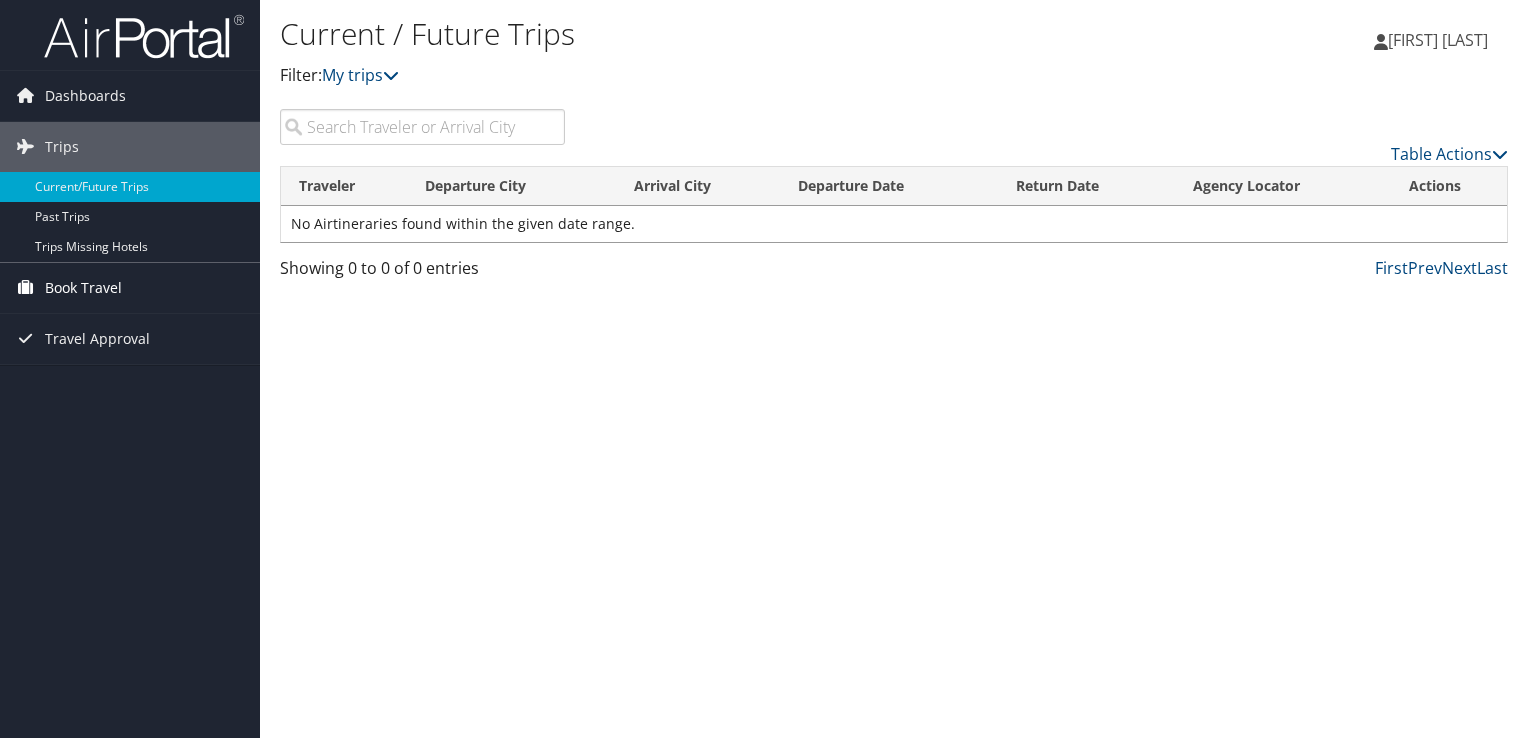 click on "Book Travel" at bounding box center (83, 288) 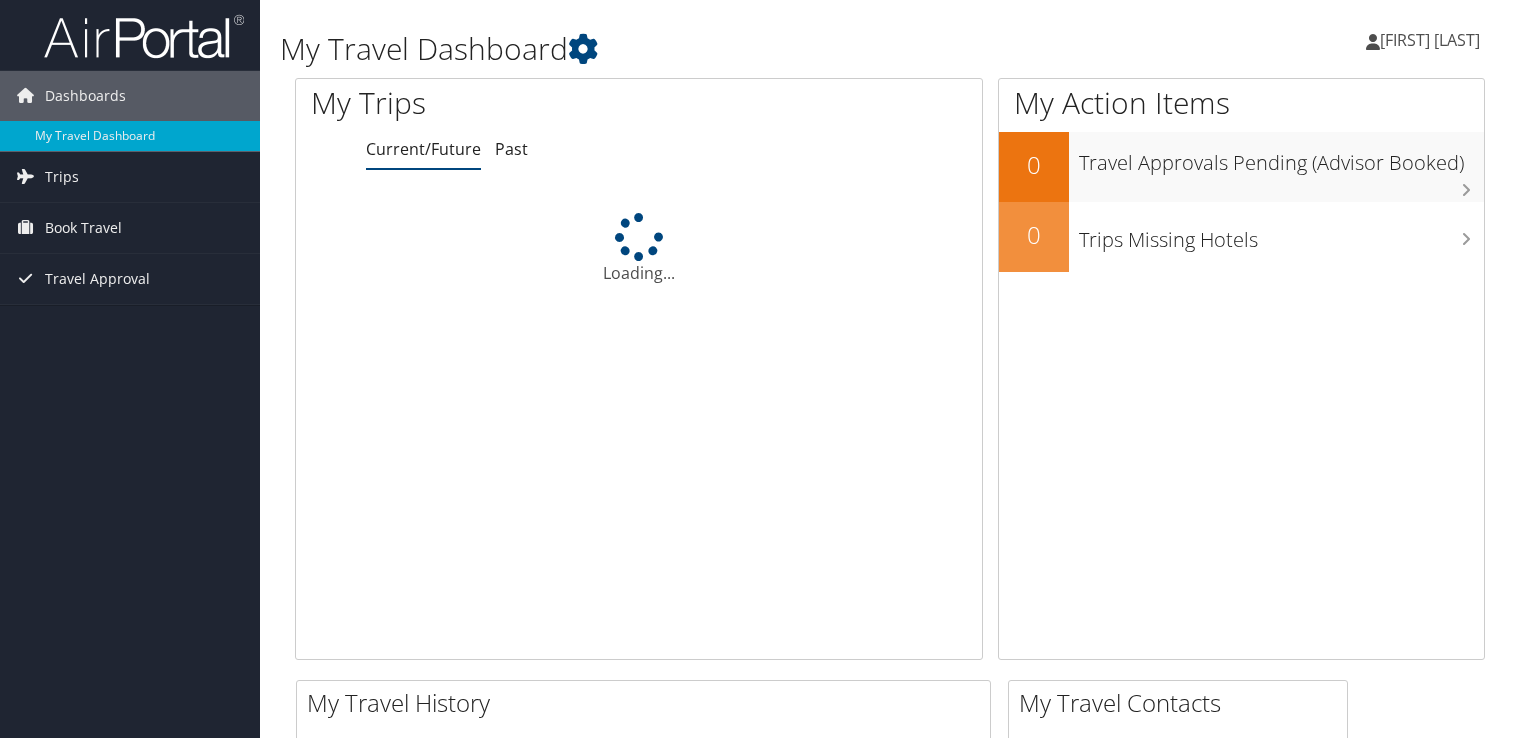 scroll, scrollTop: 0, scrollLeft: 0, axis: both 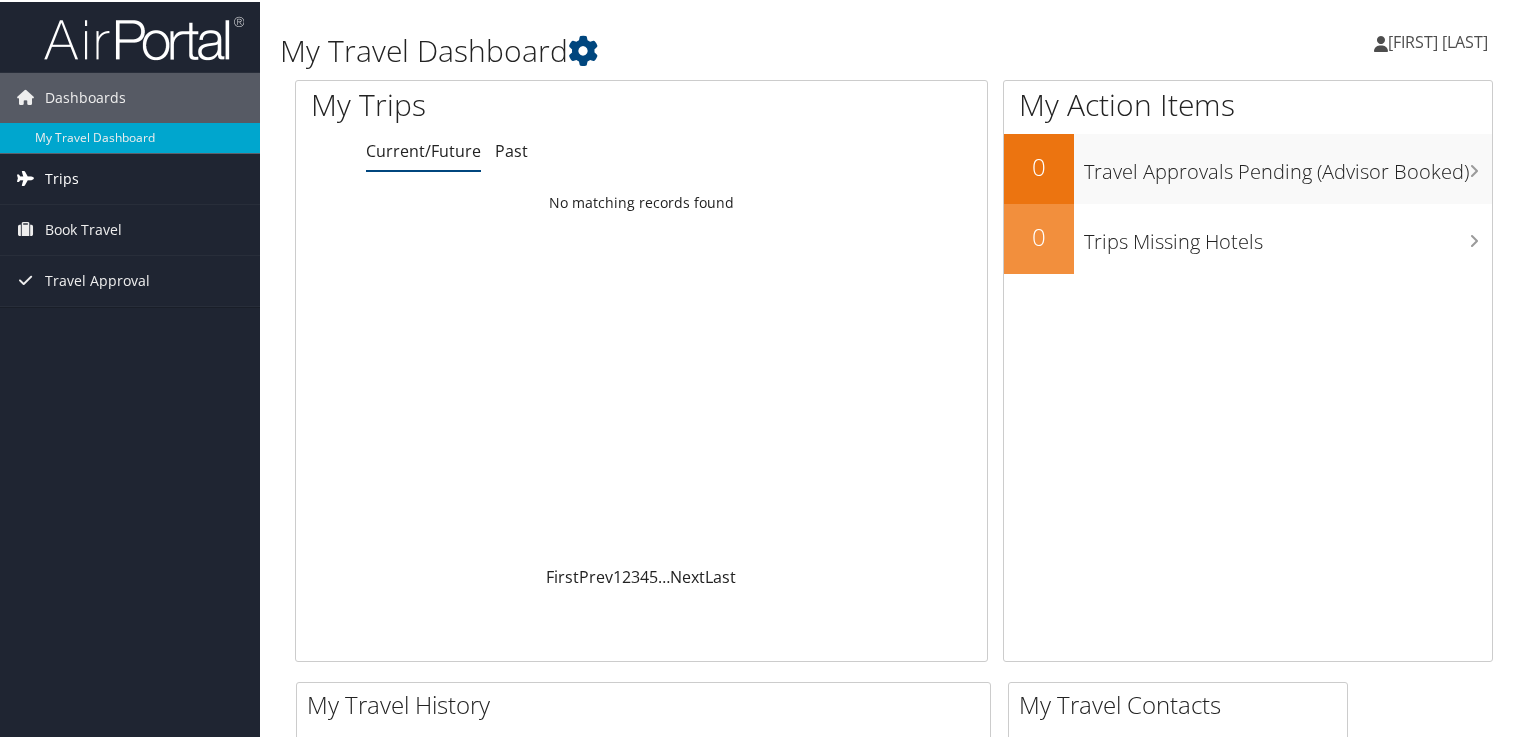 click on "Trips" at bounding box center (130, 177) 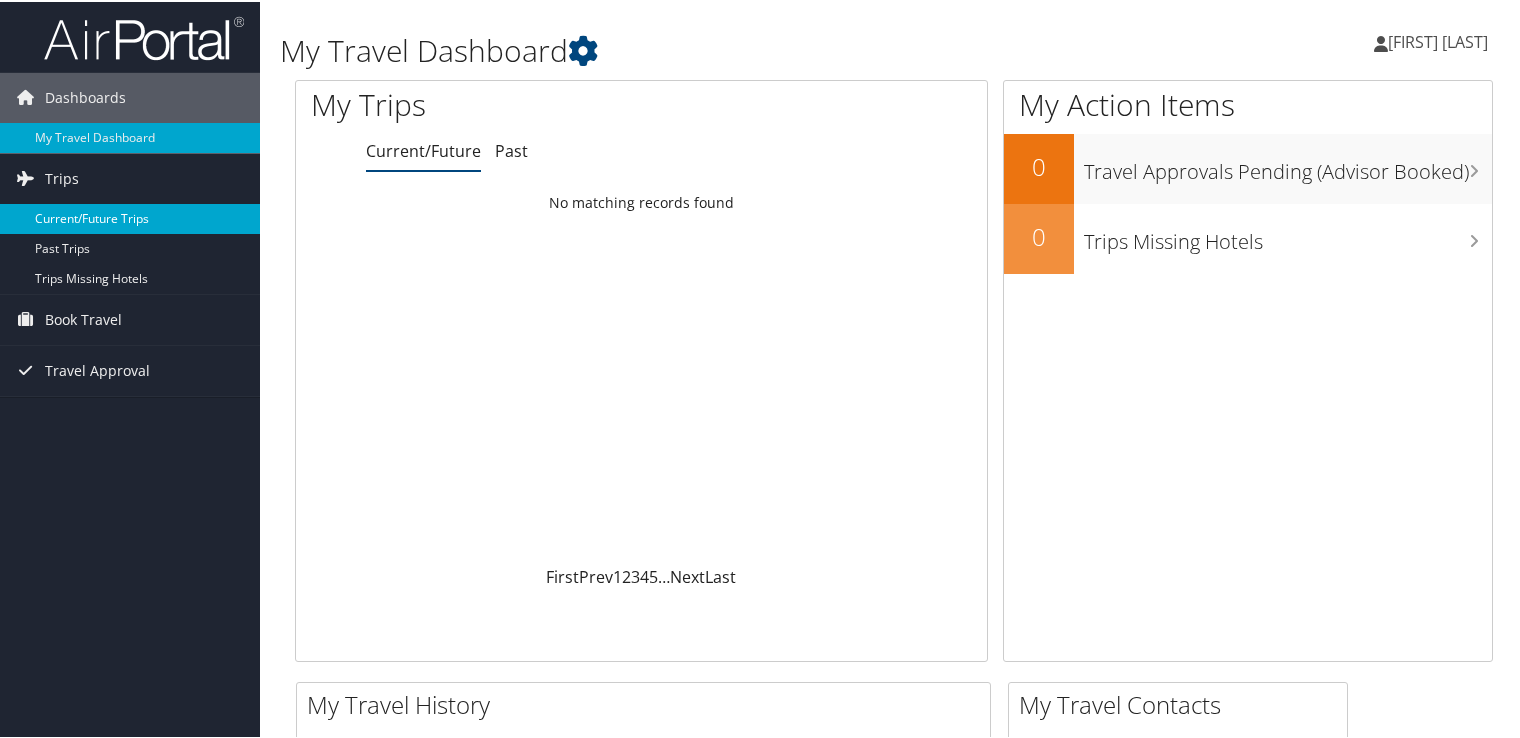 click on "Current/Future Trips" at bounding box center (130, 217) 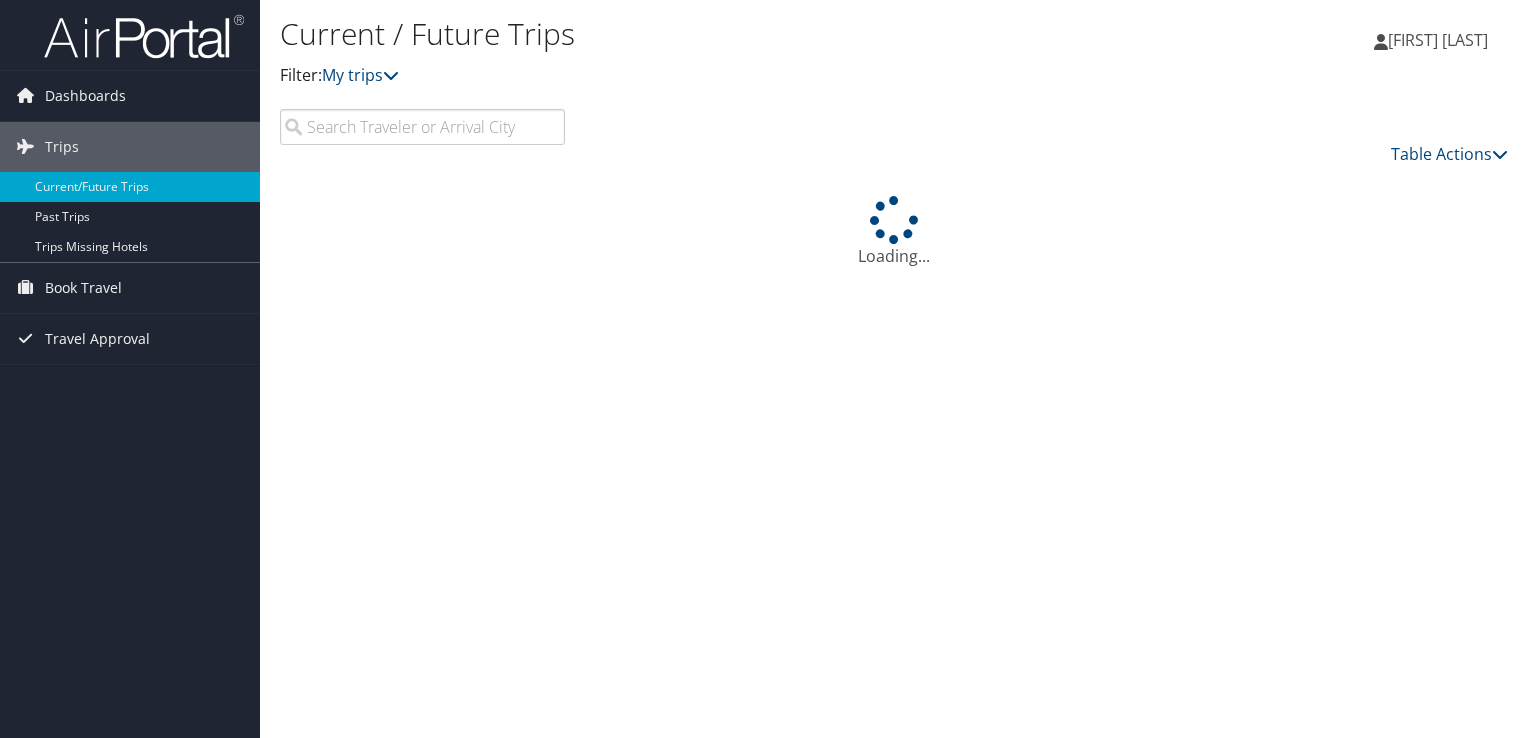scroll, scrollTop: 0, scrollLeft: 0, axis: both 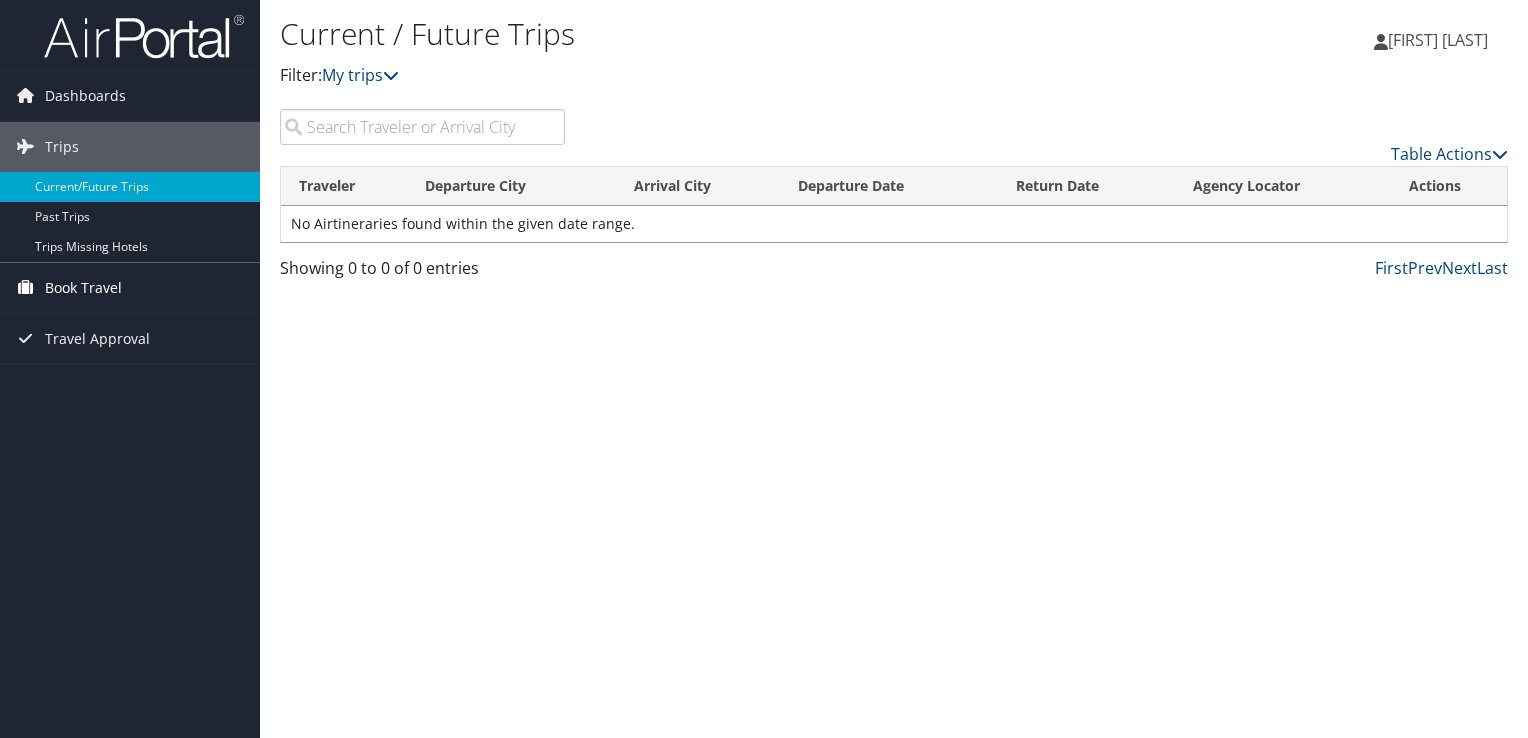 click on "Book Travel" at bounding box center [83, 288] 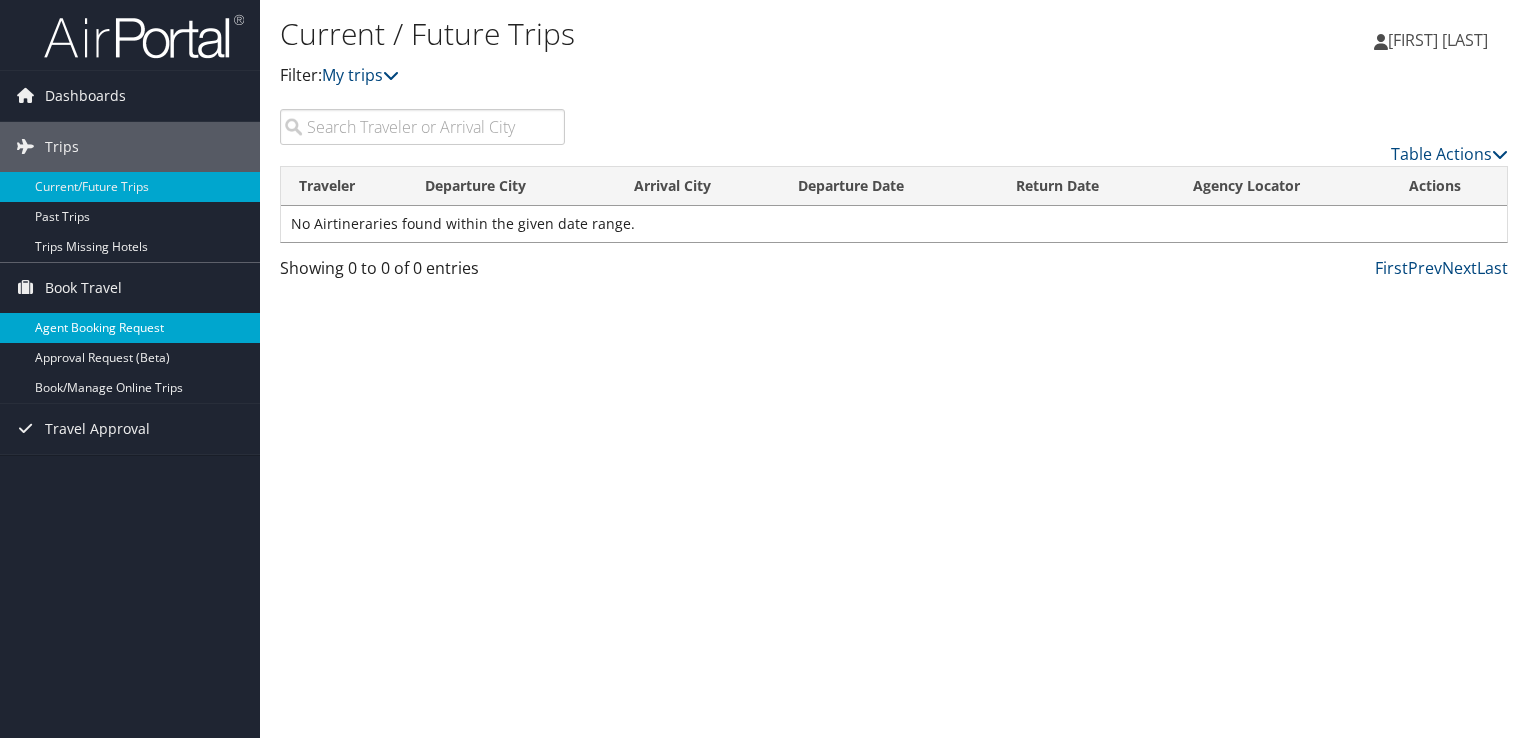 click on "Agent Booking Request" at bounding box center [130, 328] 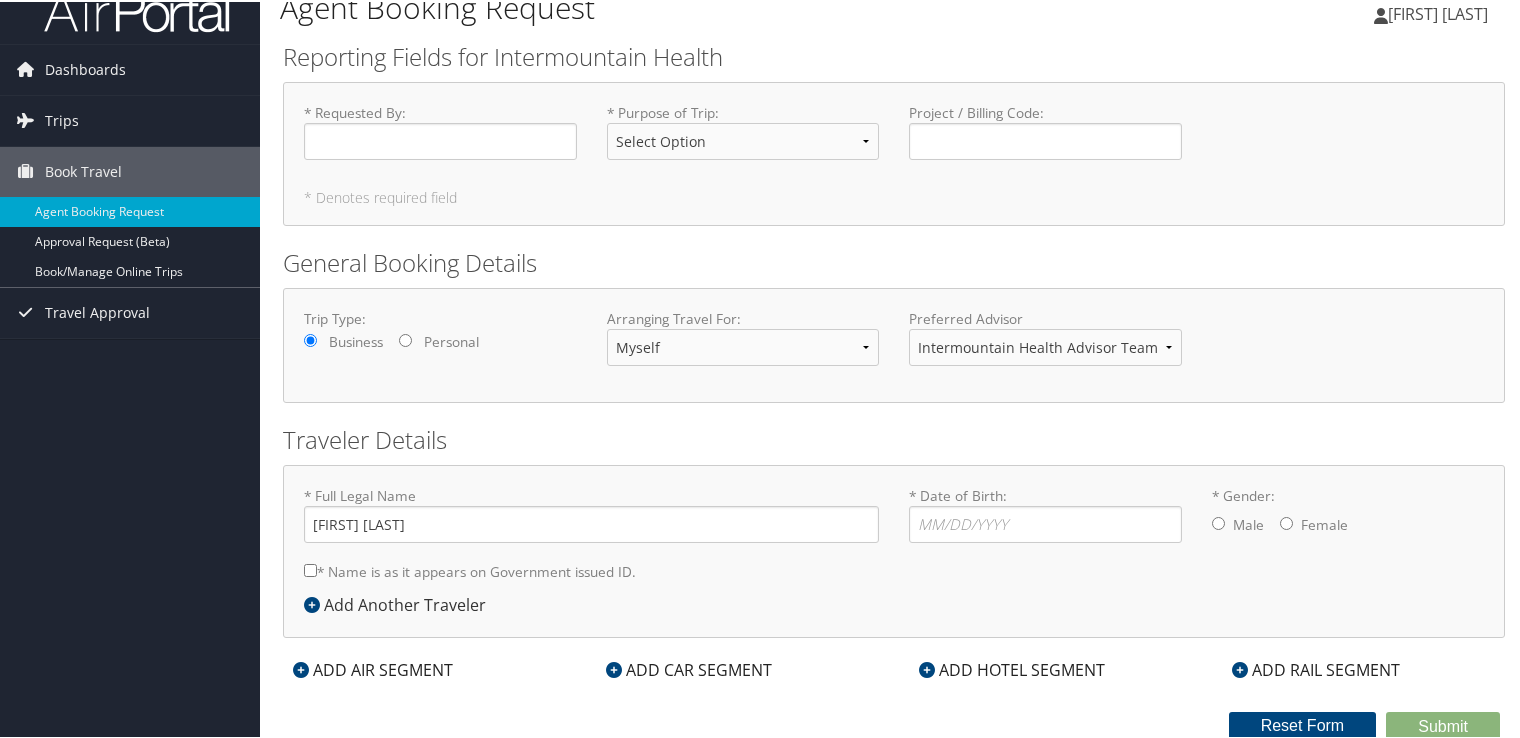 scroll, scrollTop: 0, scrollLeft: 0, axis: both 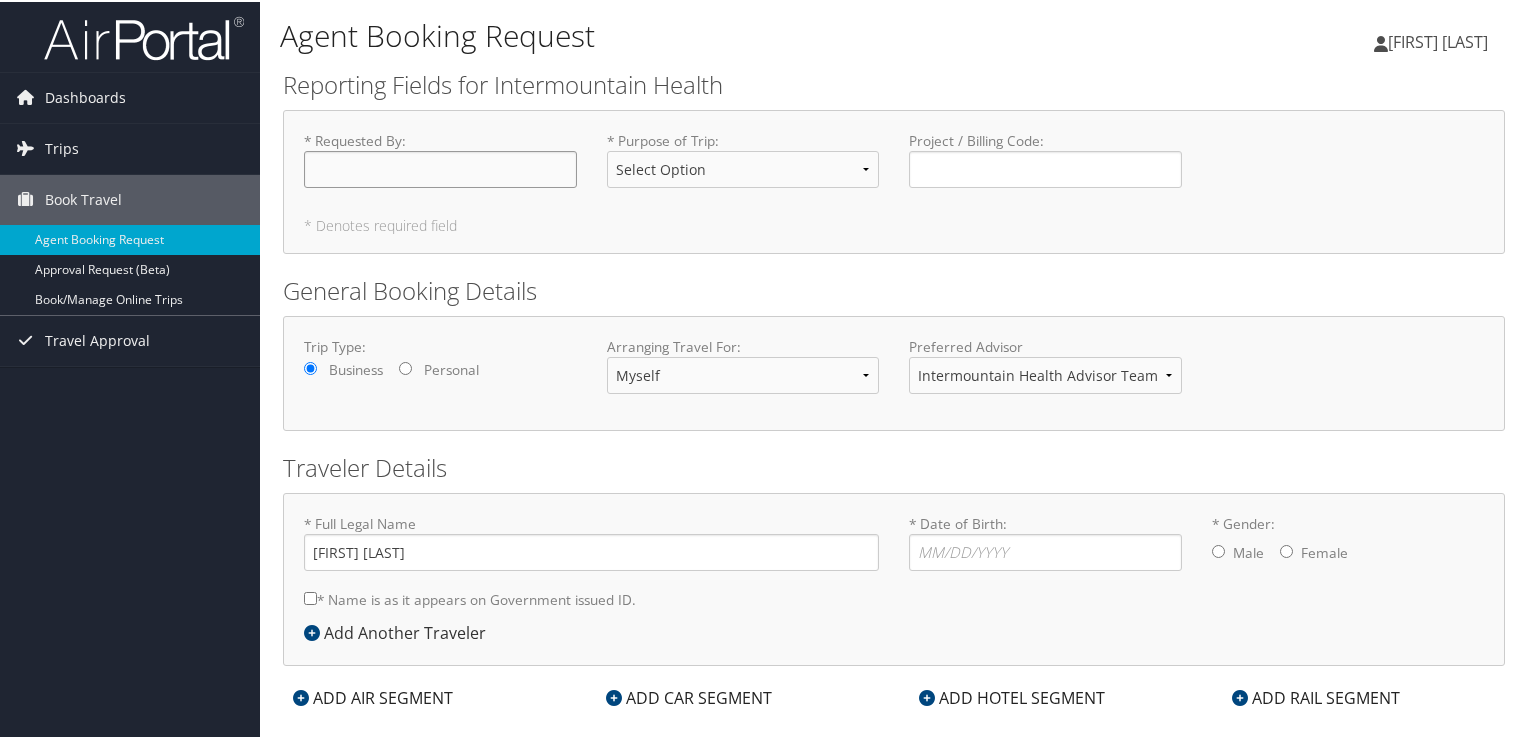 click on "*   Requested By : Required" at bounding box center (440, 167) 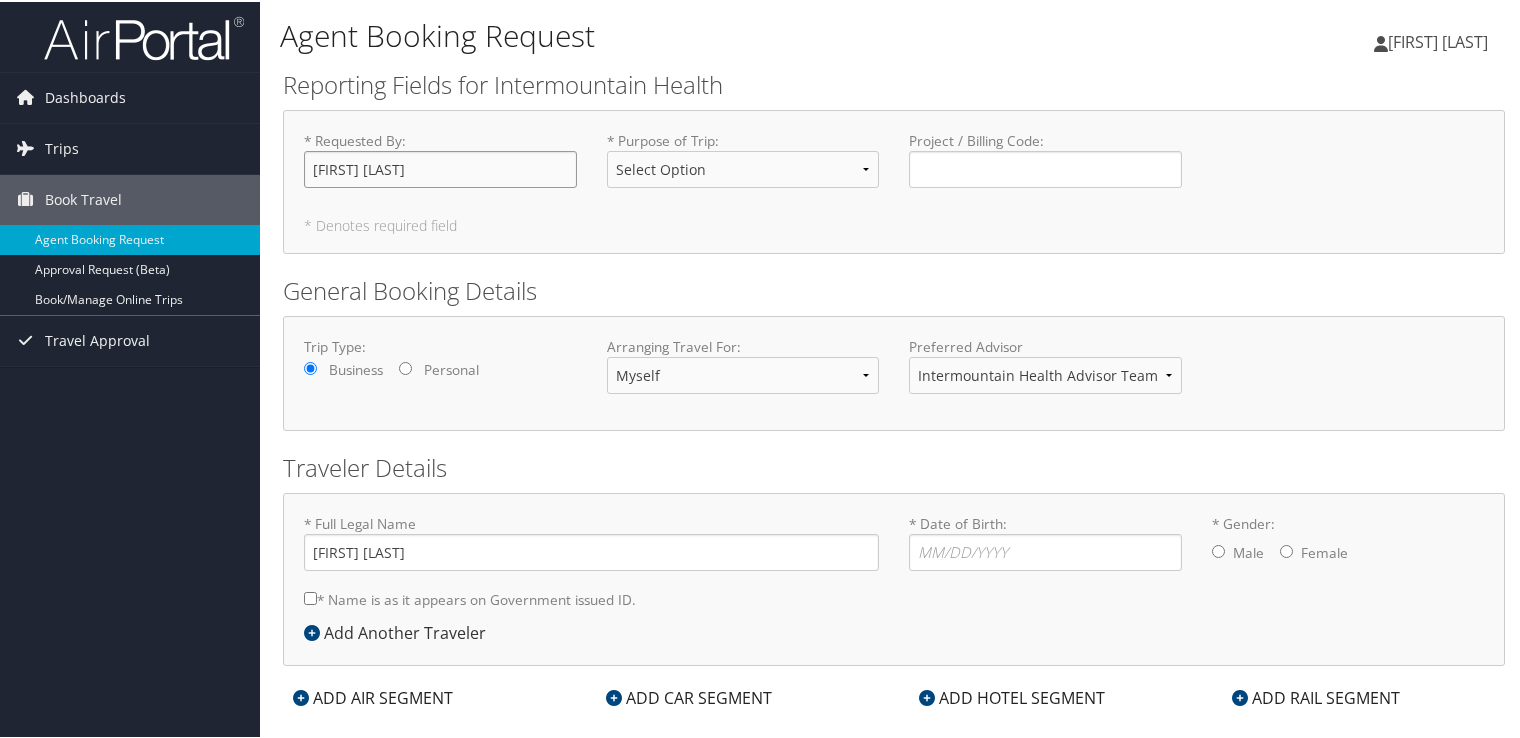 type on "[FIRST] [LAST]" 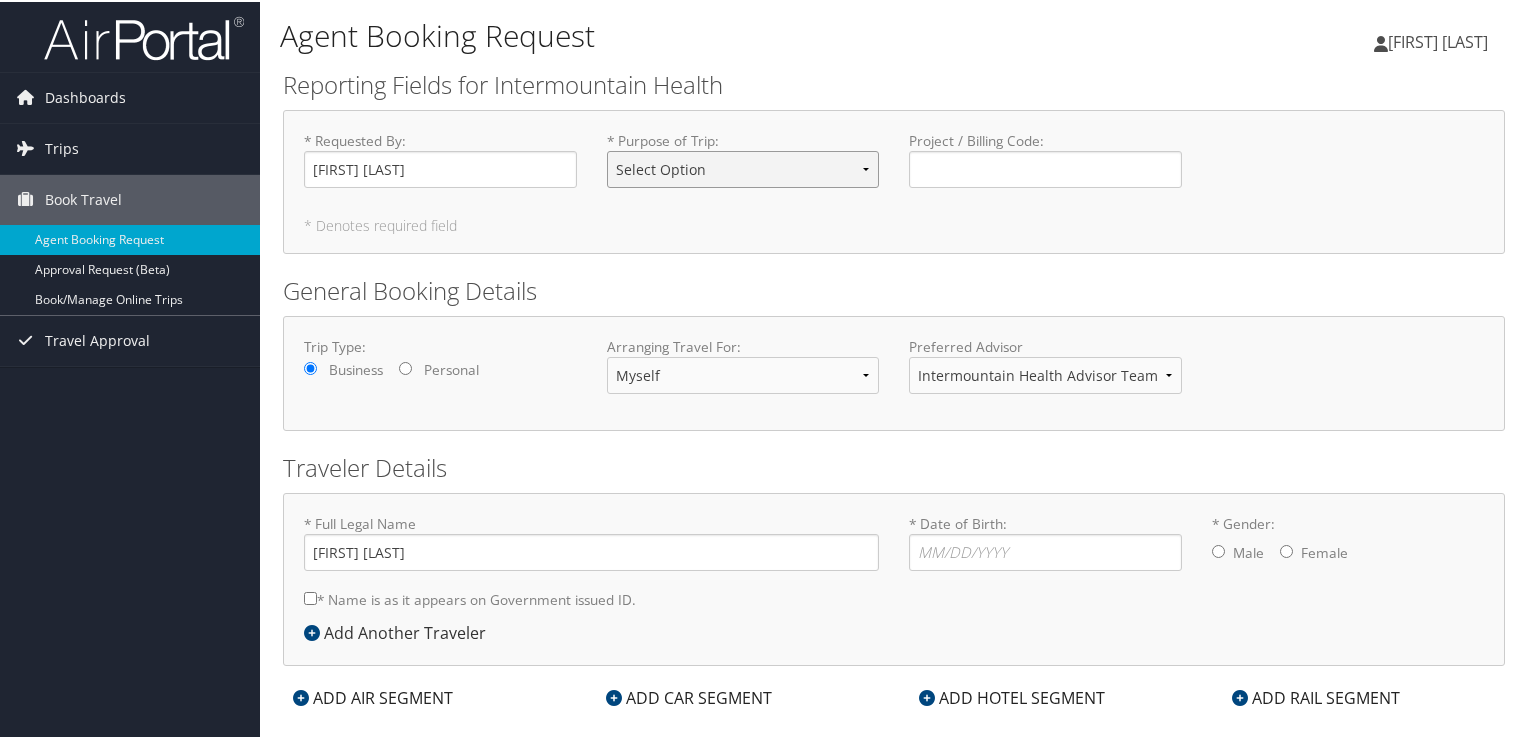 click on "Select Option 3rd Party Reimbursable Business CME Conf or Education Groups Personal Recruiting" at bounding box center (743, 167) 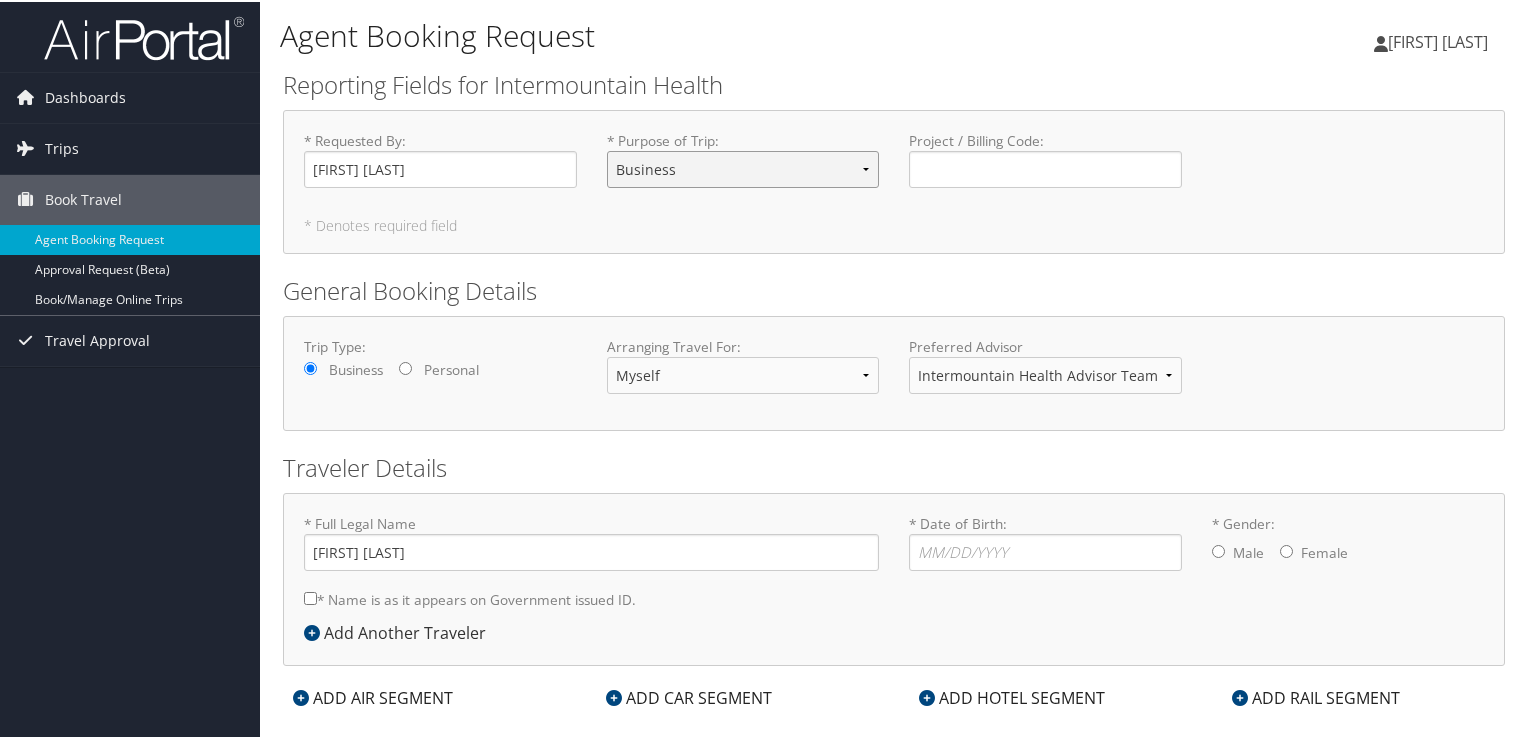 click on "Select Option 3rd Party Reimbursable Business CME Conf or Education Groups Personal Recruiting" at bounding box center (743, 167) 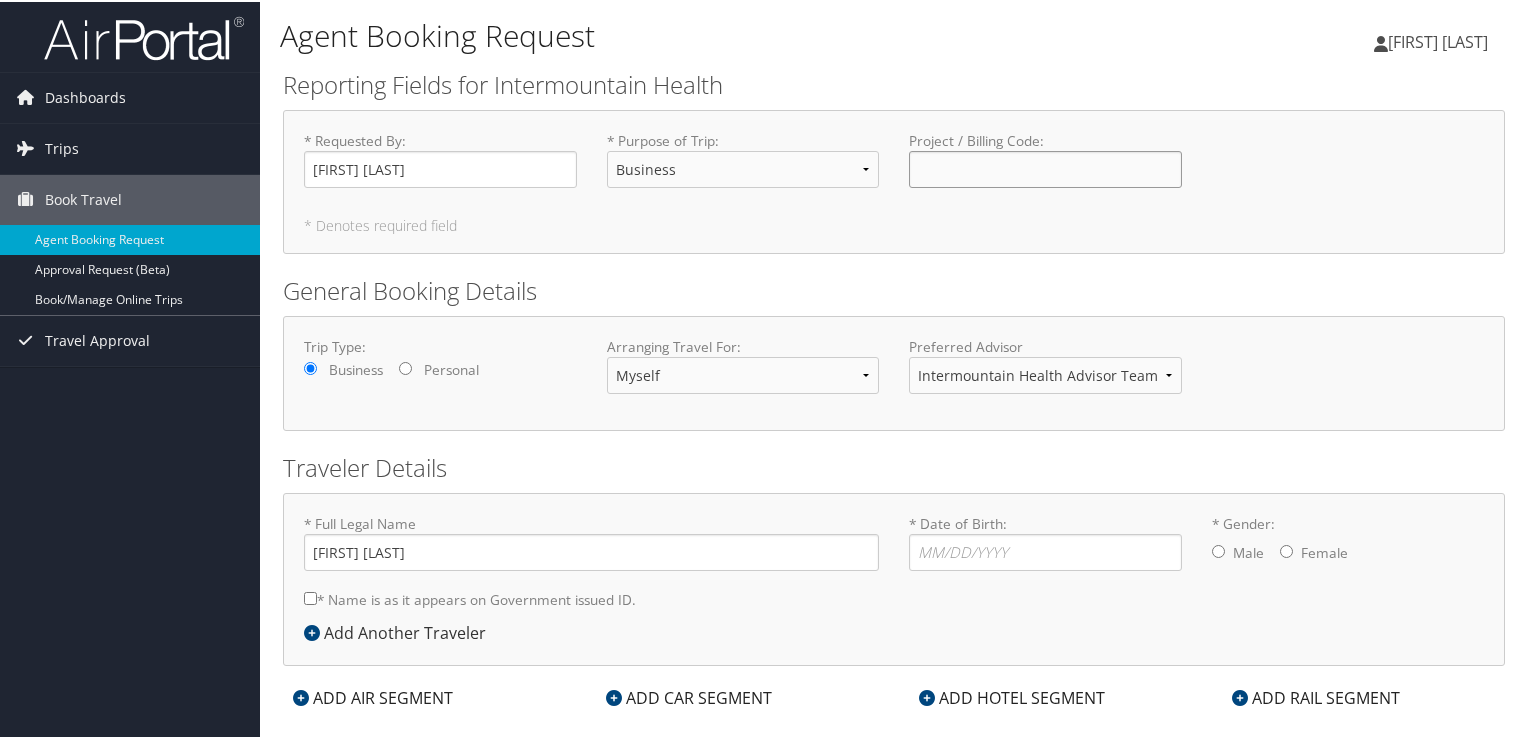 click on "Project / Billing Code : Required" 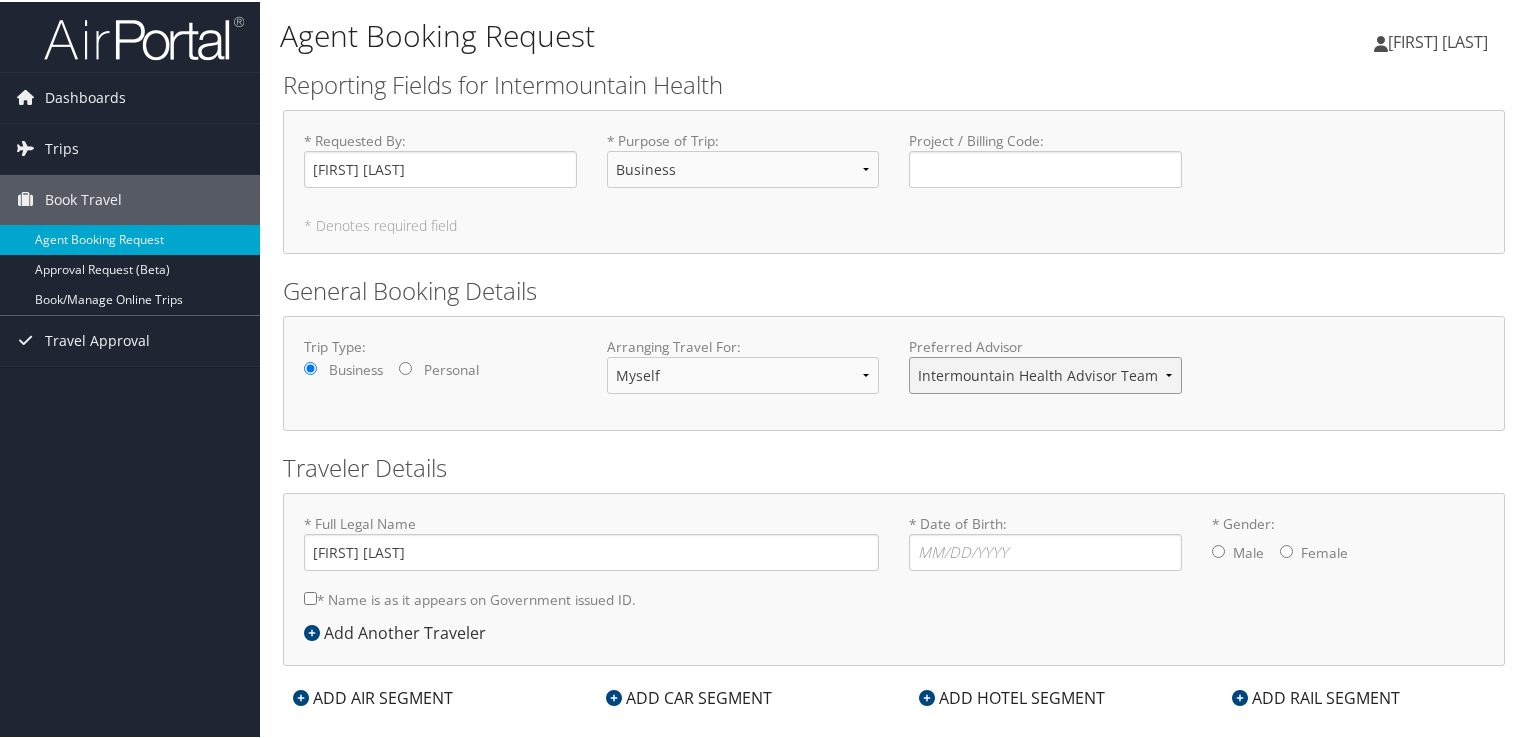 click on "Intermountain Health Advisor Team" at bounding box center (1045, 373) 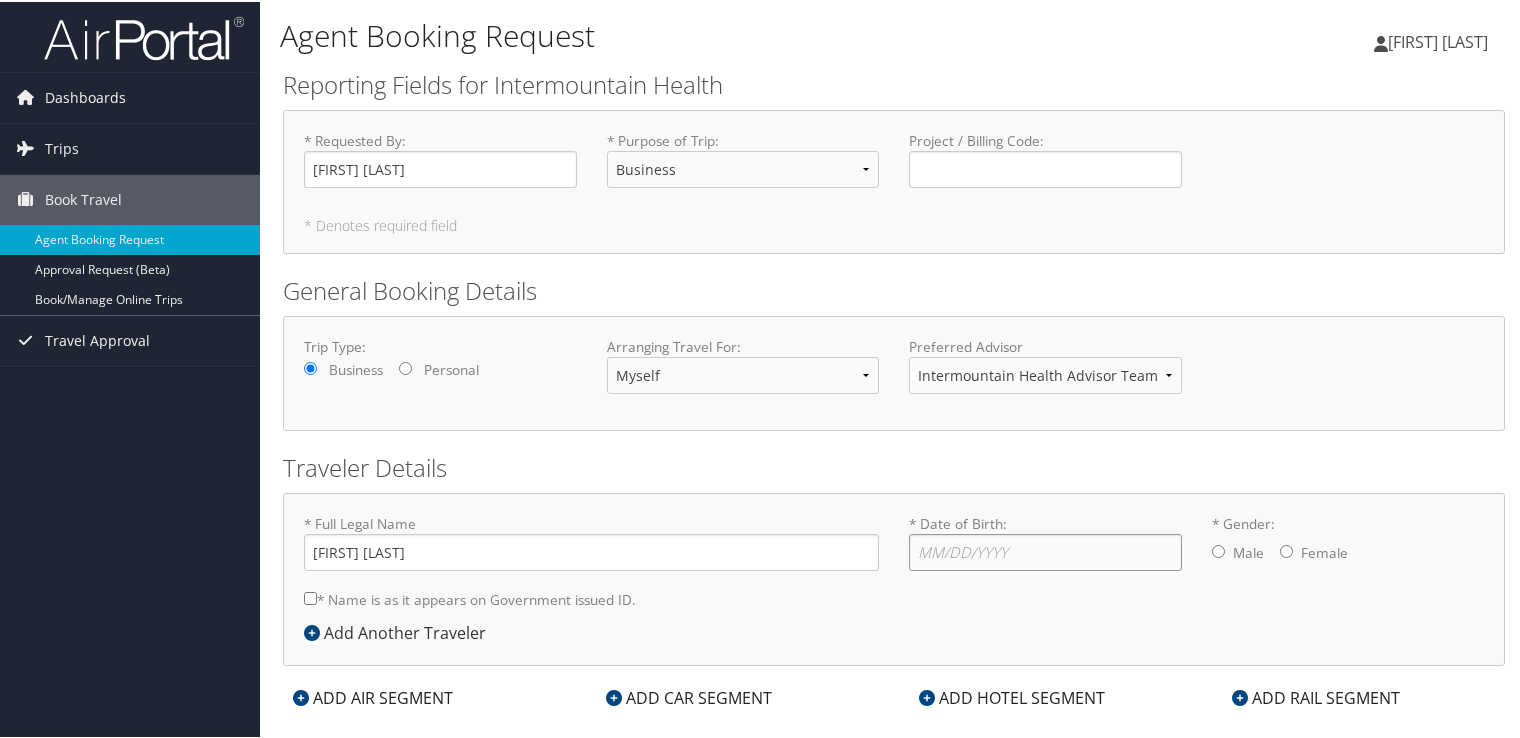 click on "* Date of Birth: Invalid Date" at bounding box center [1045, 550] 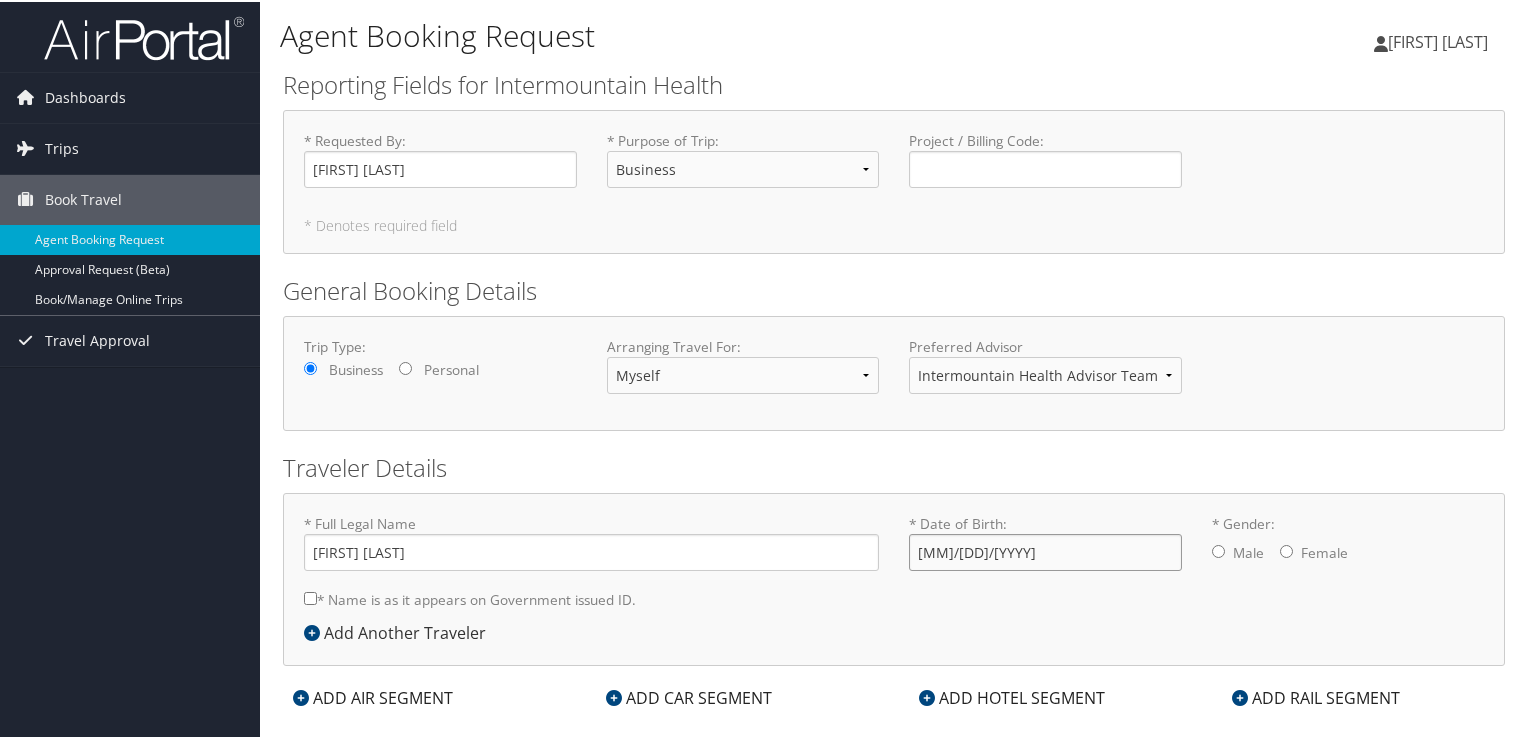 type on "10/02/1981" 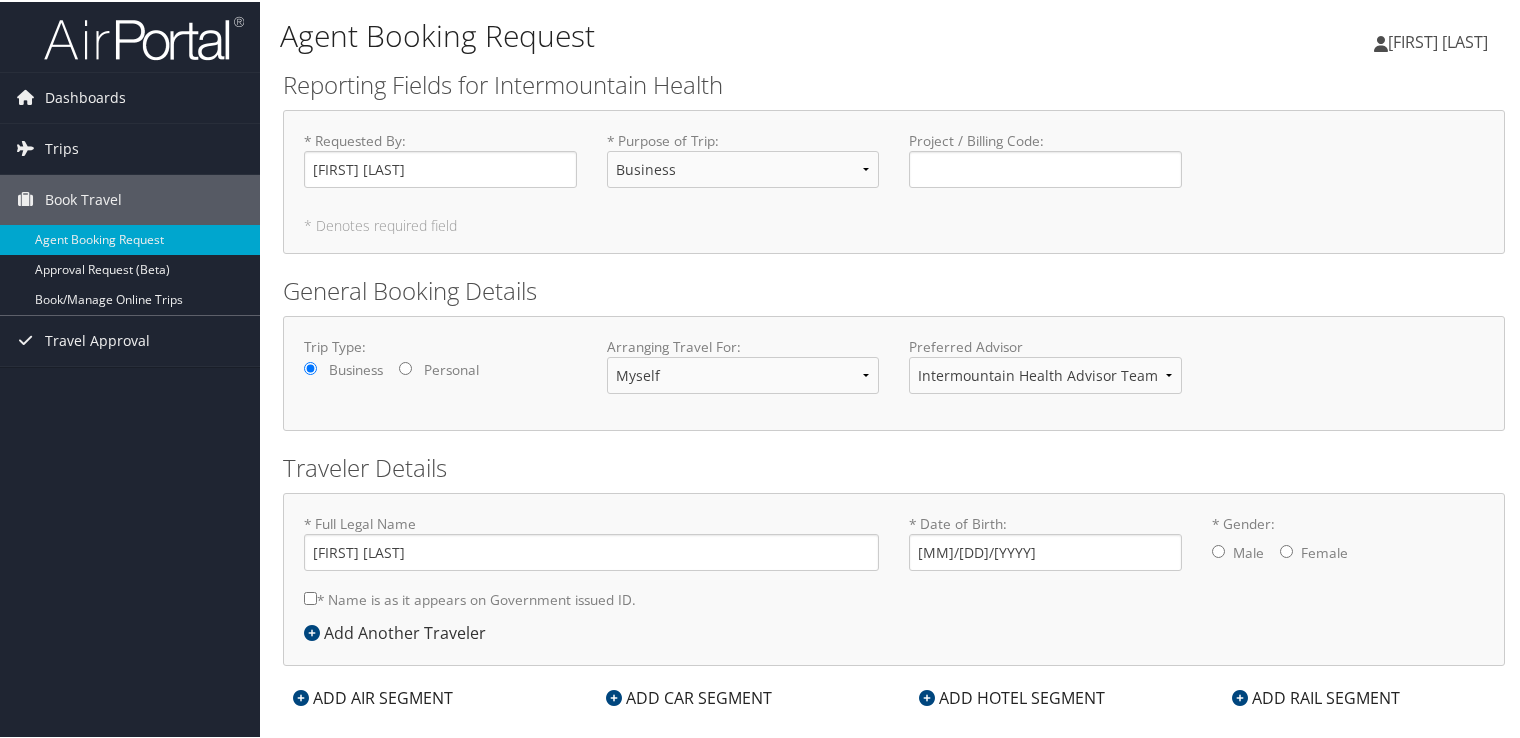 click on "* Gender:  Male Female" at bounding box center [1286, 549] 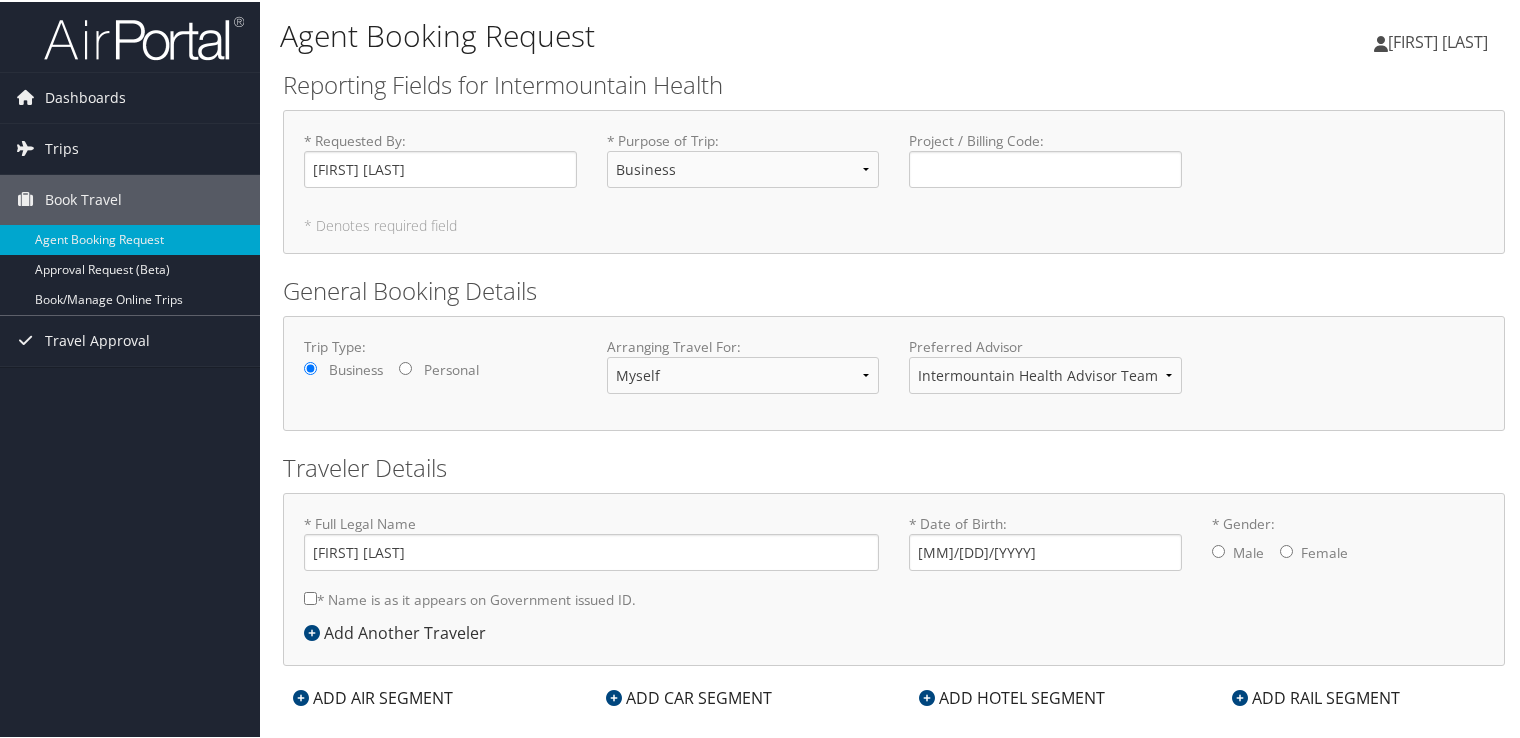 radio on "true" 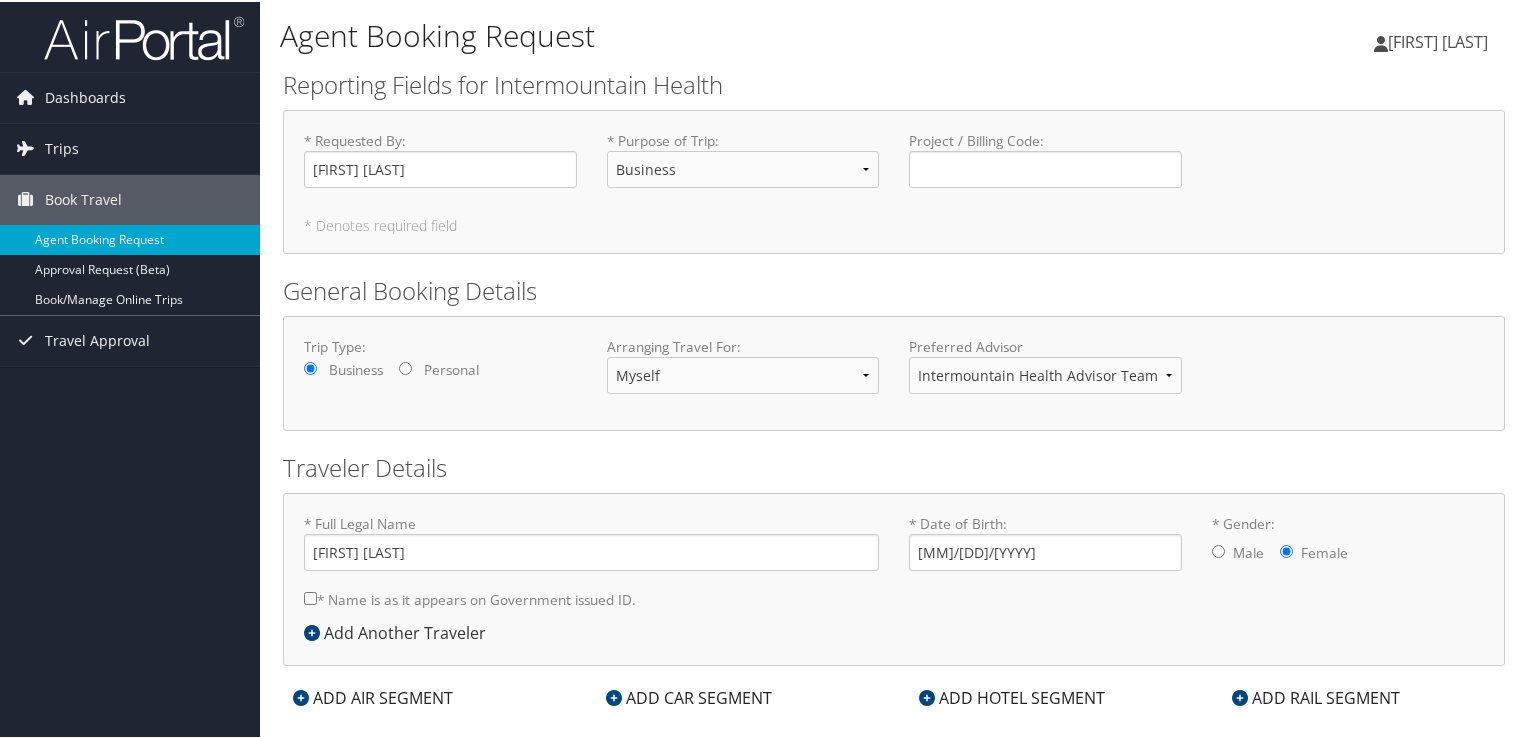 click on "* Name is as it appears on Government issued ID." at bounding box center [310, 596] 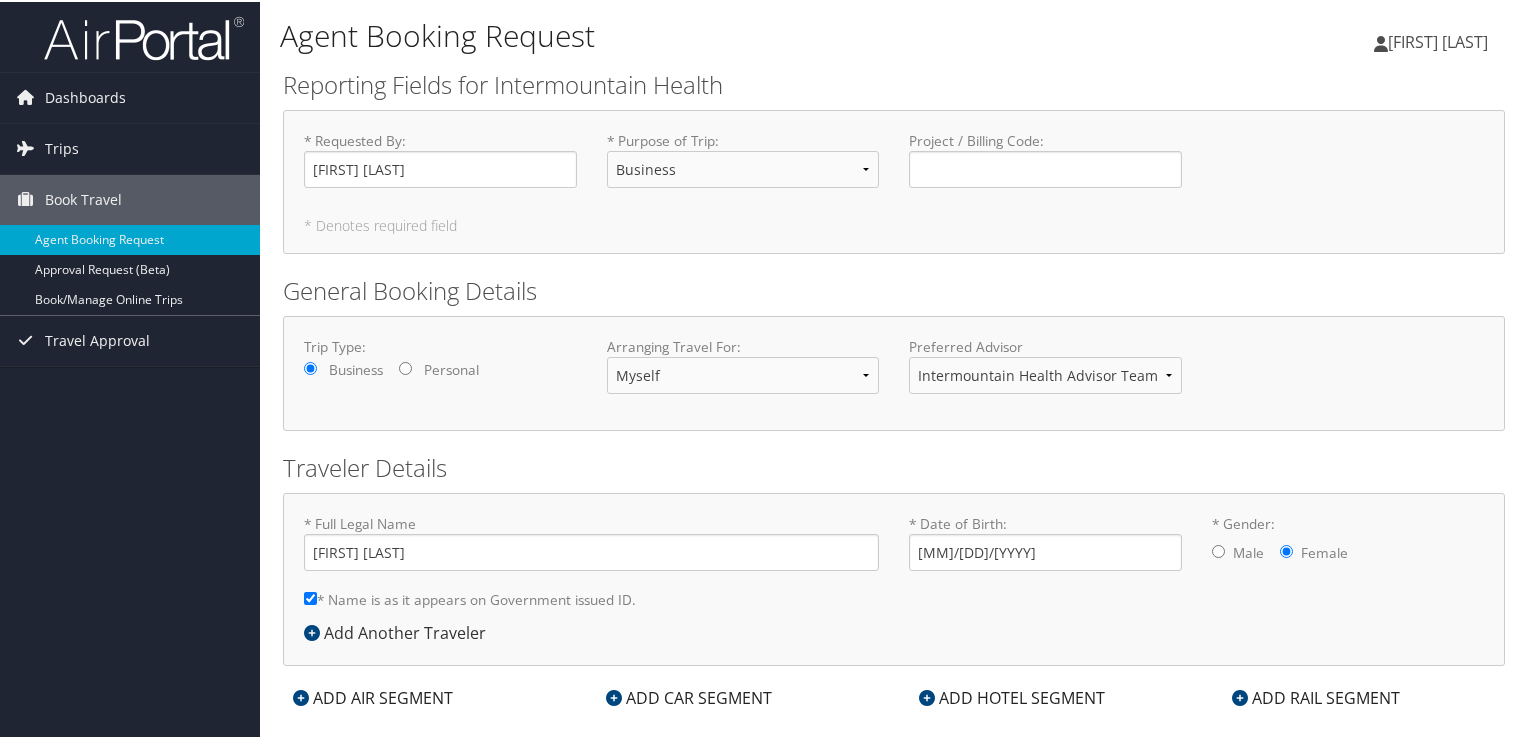 scroll, scrollTop: 28, scrollLeft: 0, axis: vertical 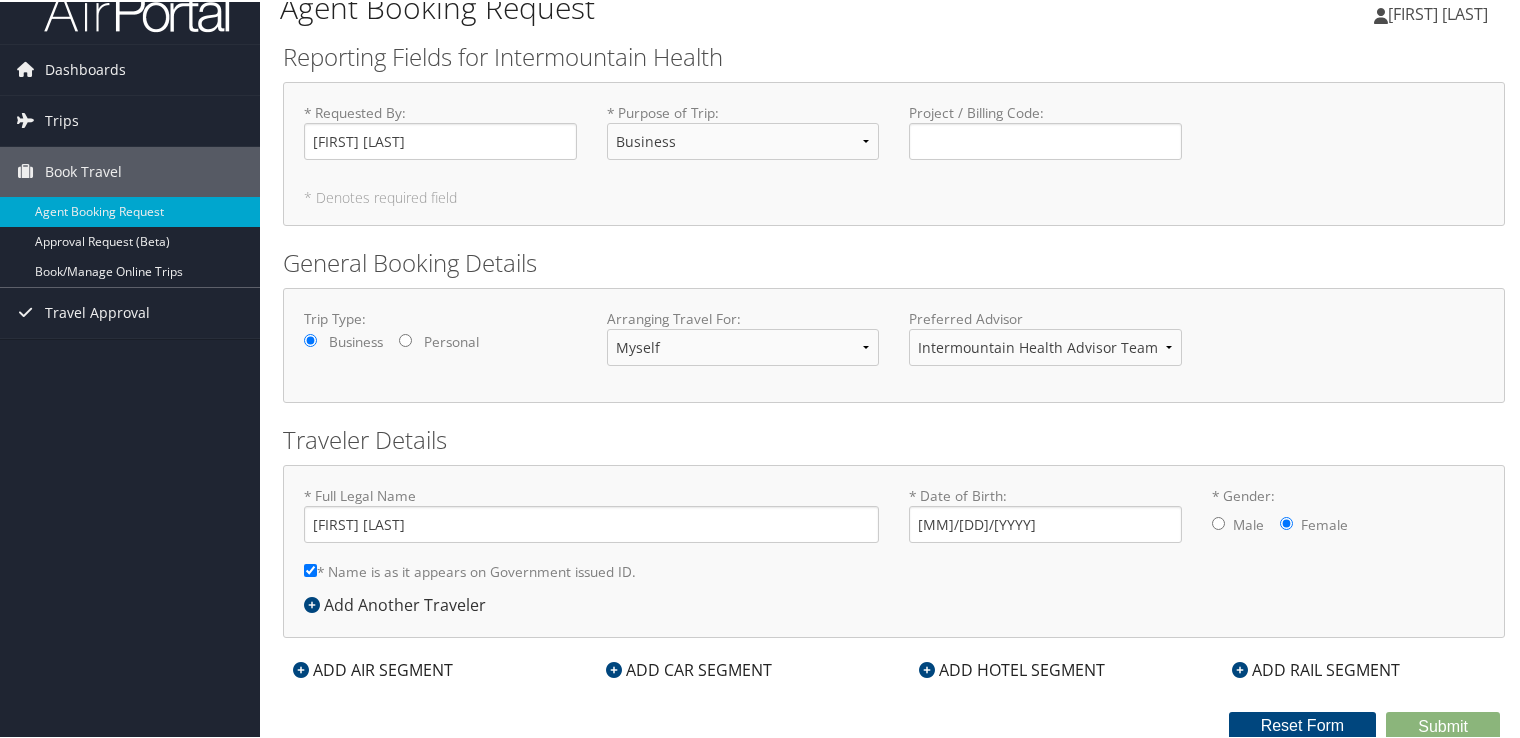 click on "ADD HOTEL SEGMENT" at bounding box center [1012, 668] 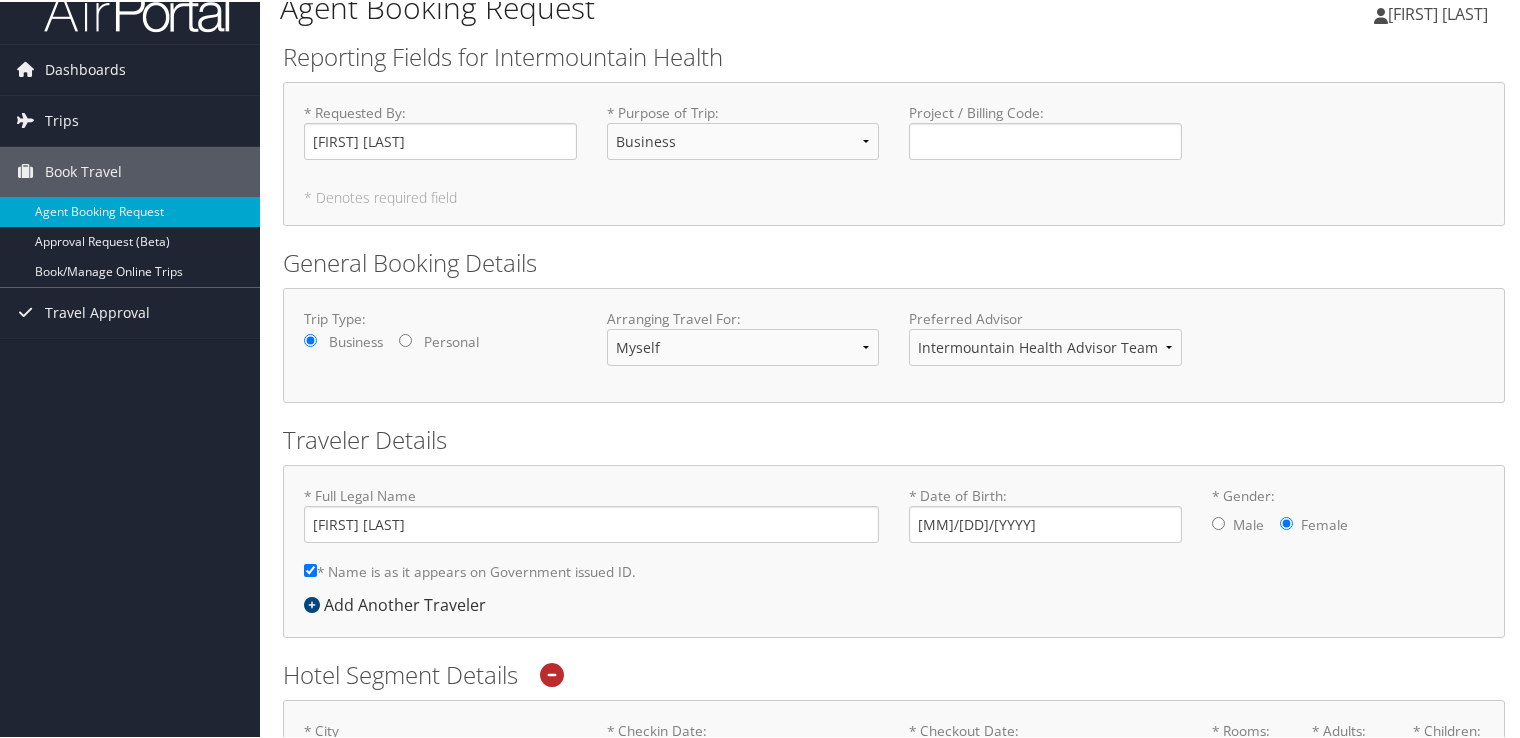 scroll, scrollTop: 488, scrollLeft: 0, axis: vertical 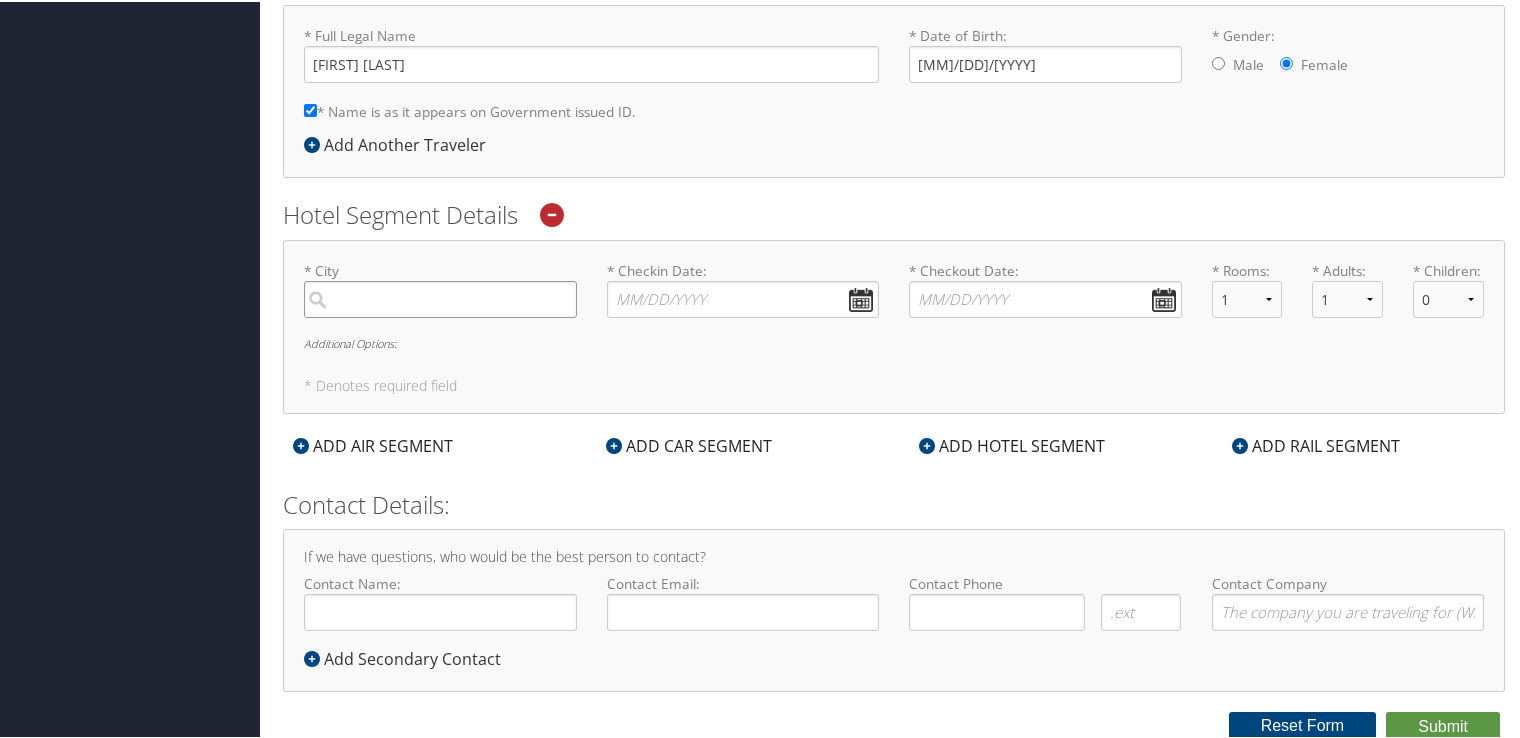 click at bounding box center (440, 297) 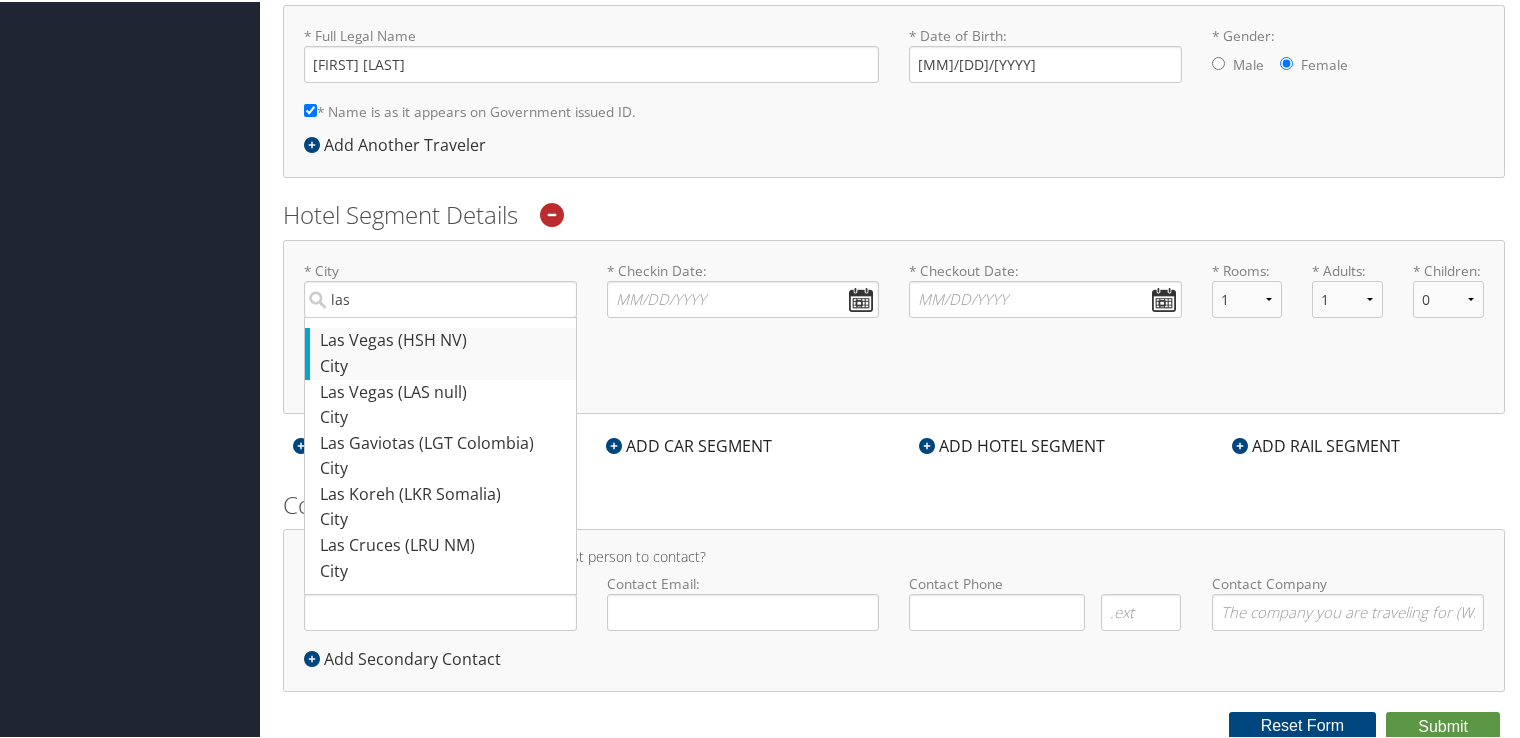 click on "Las Vegas   (HSH NV)" at bounding box center [443, 339] 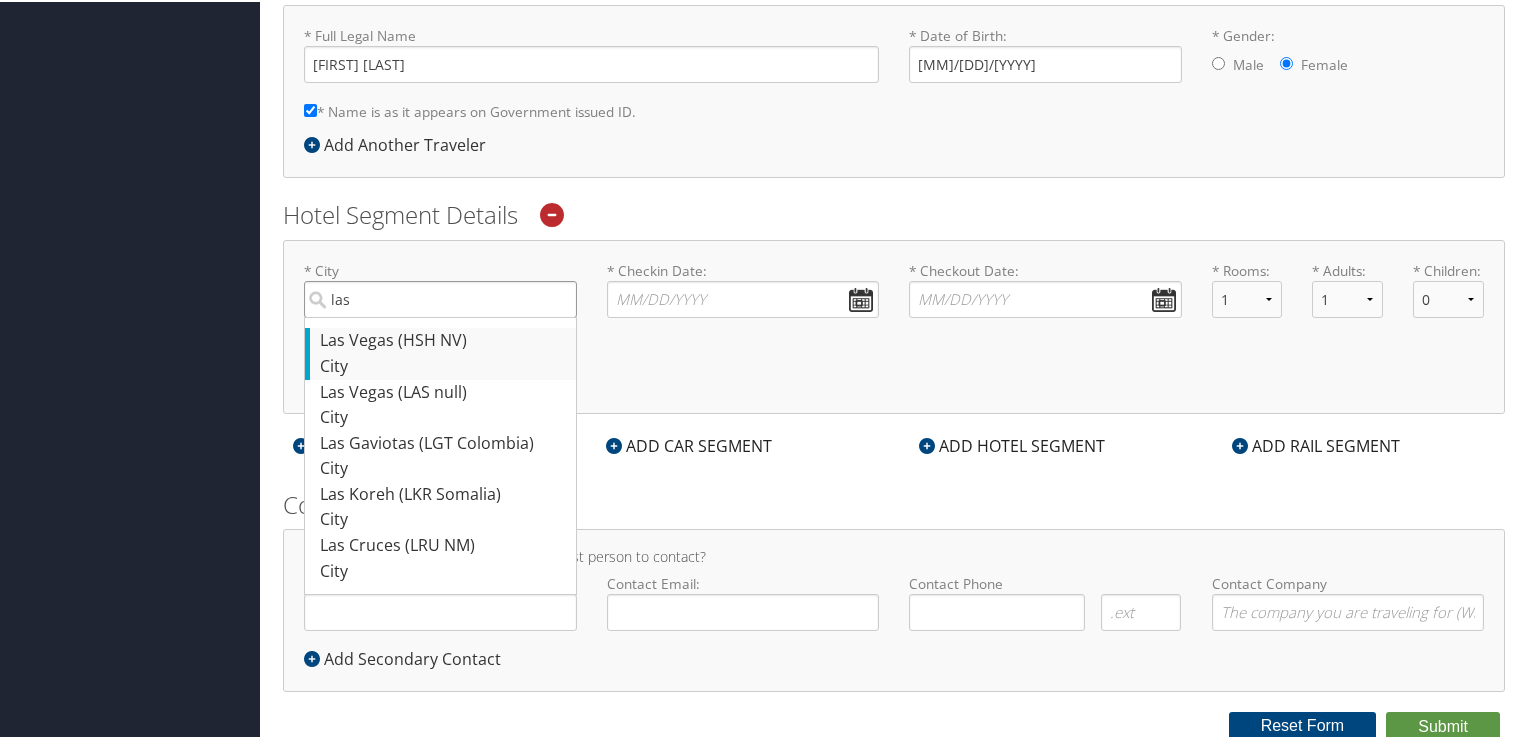 click on "las" at bounding box center [440, 297] 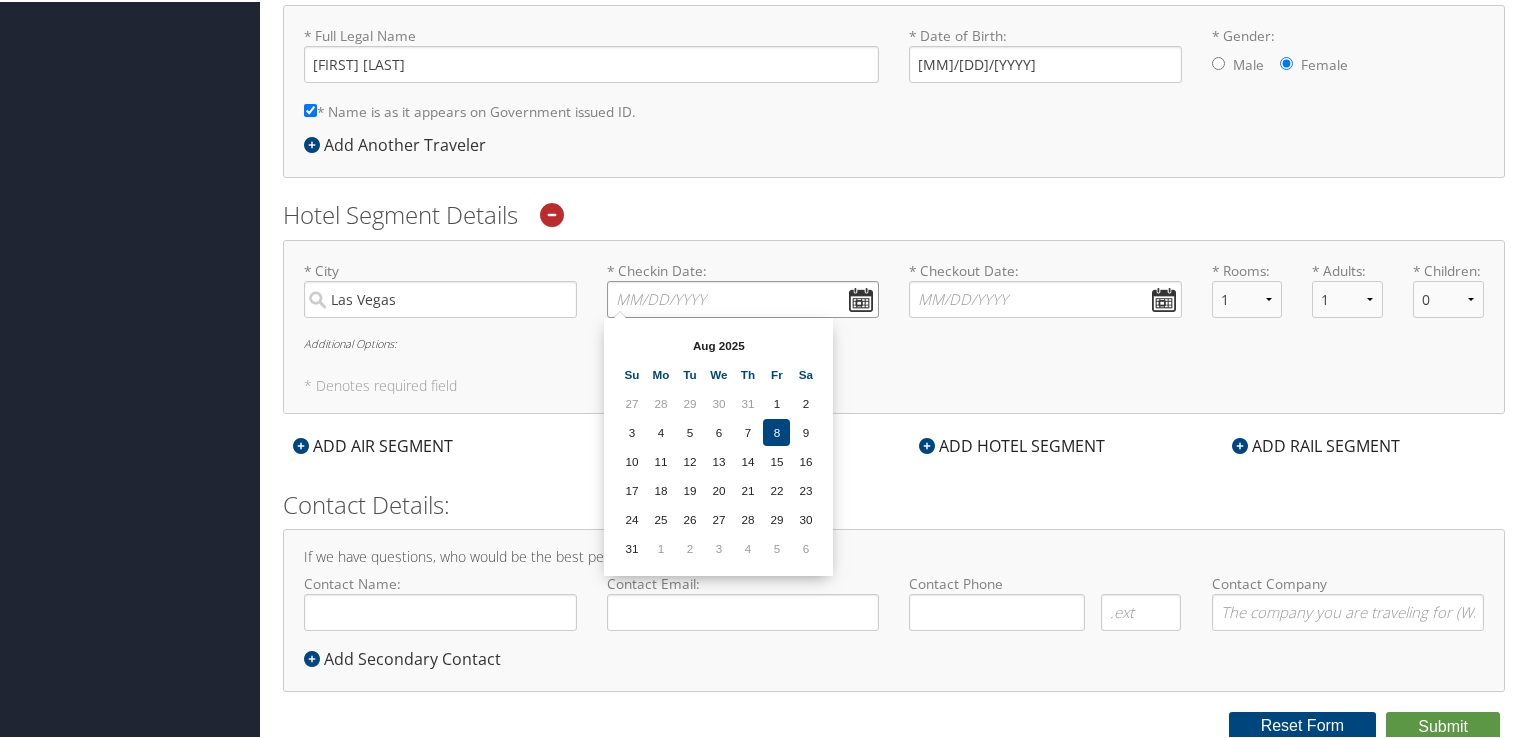 click on "* Checkin Date: Dates must be valid" at bounding box center [743, 297] 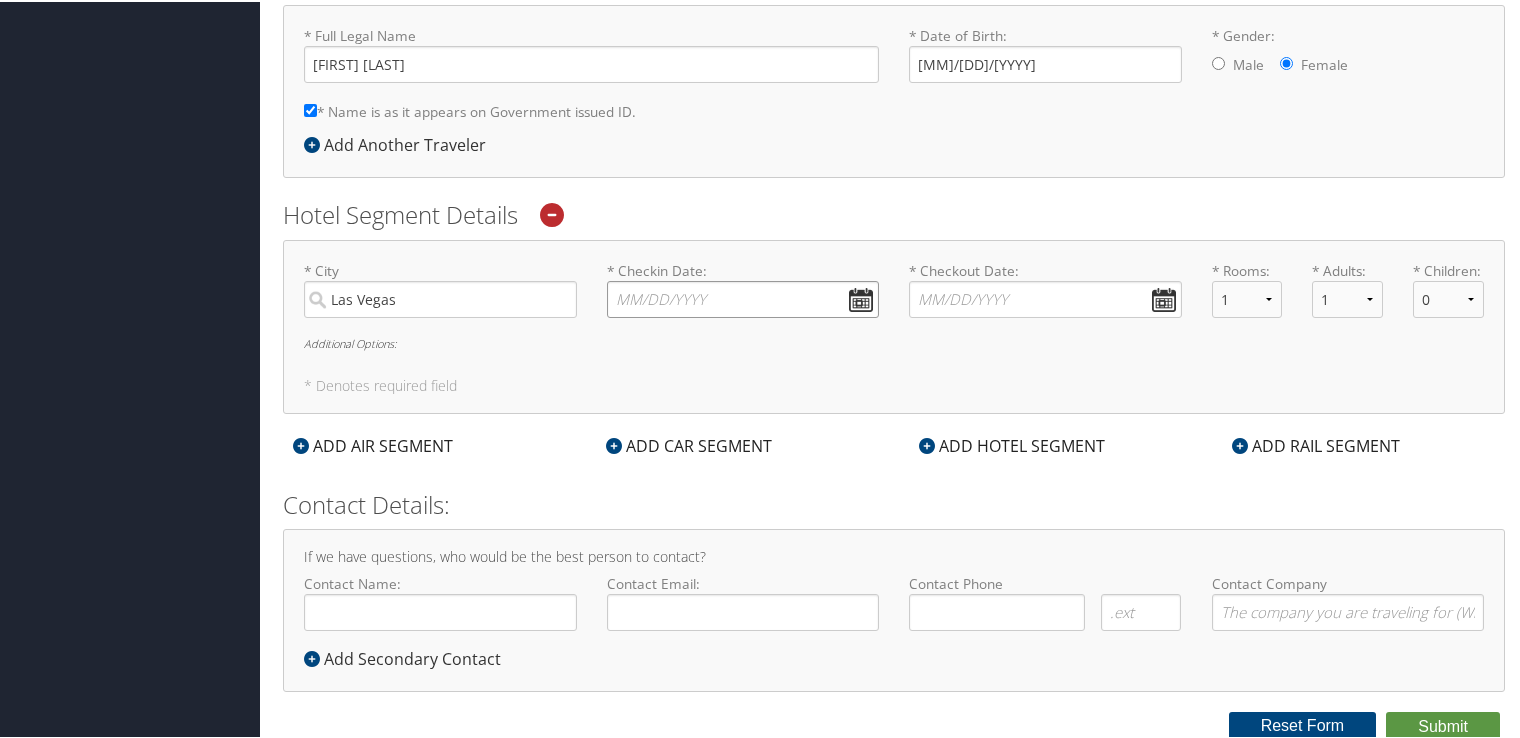 click on "* Checkin Date: Dates must be valid" at bounding box center [743, 297] 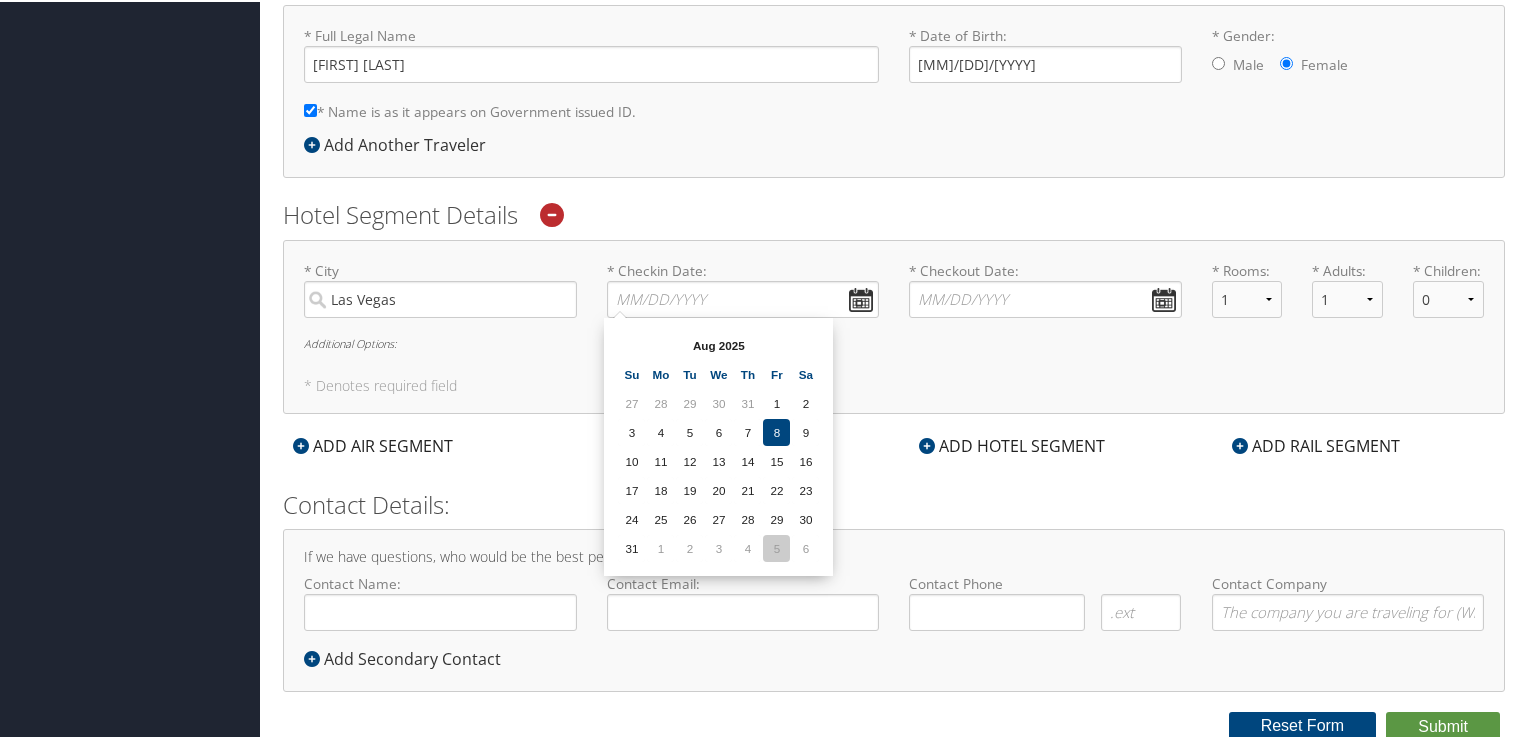 click on "5" at bounding box center (776, 546) 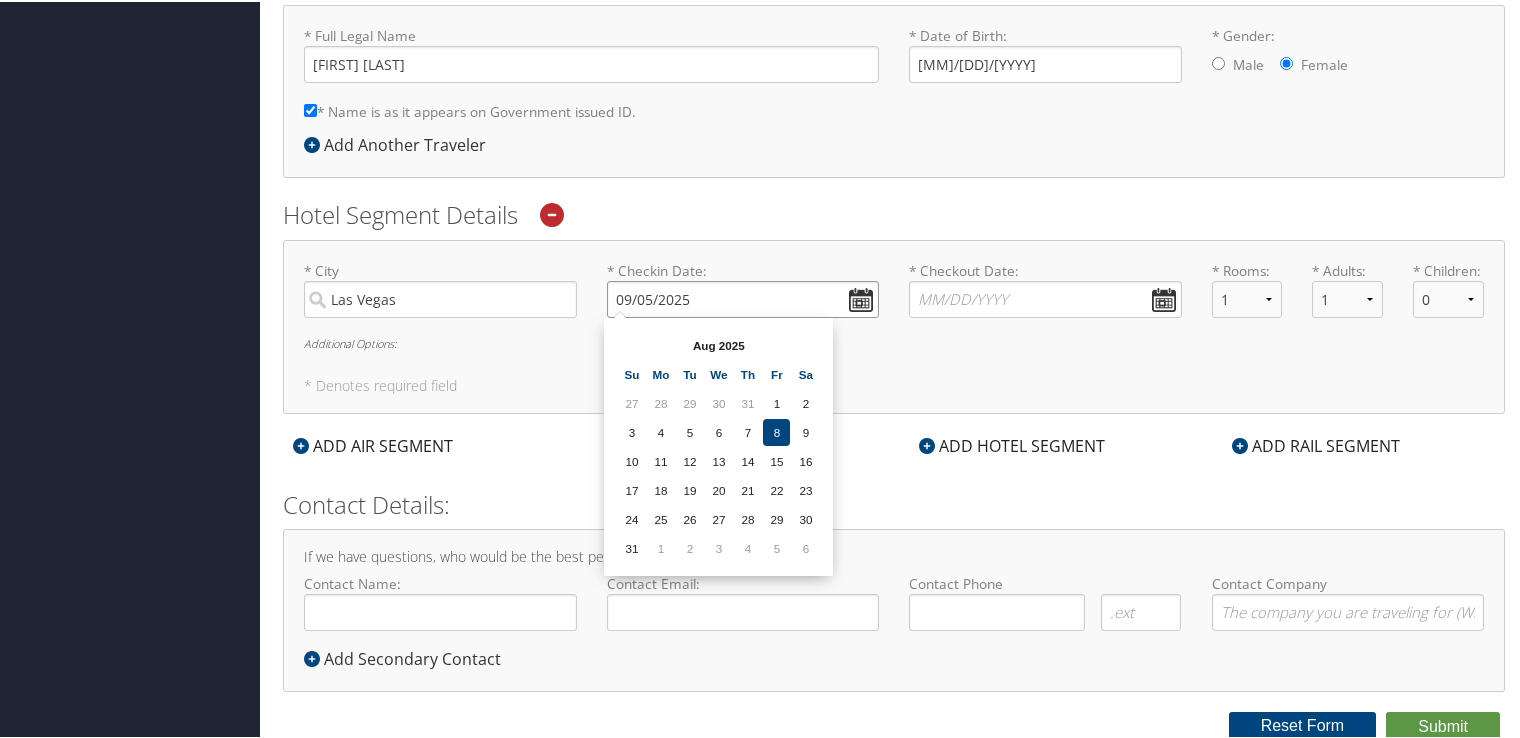 click on "09/05/2025" at bounding box center (743, 297) 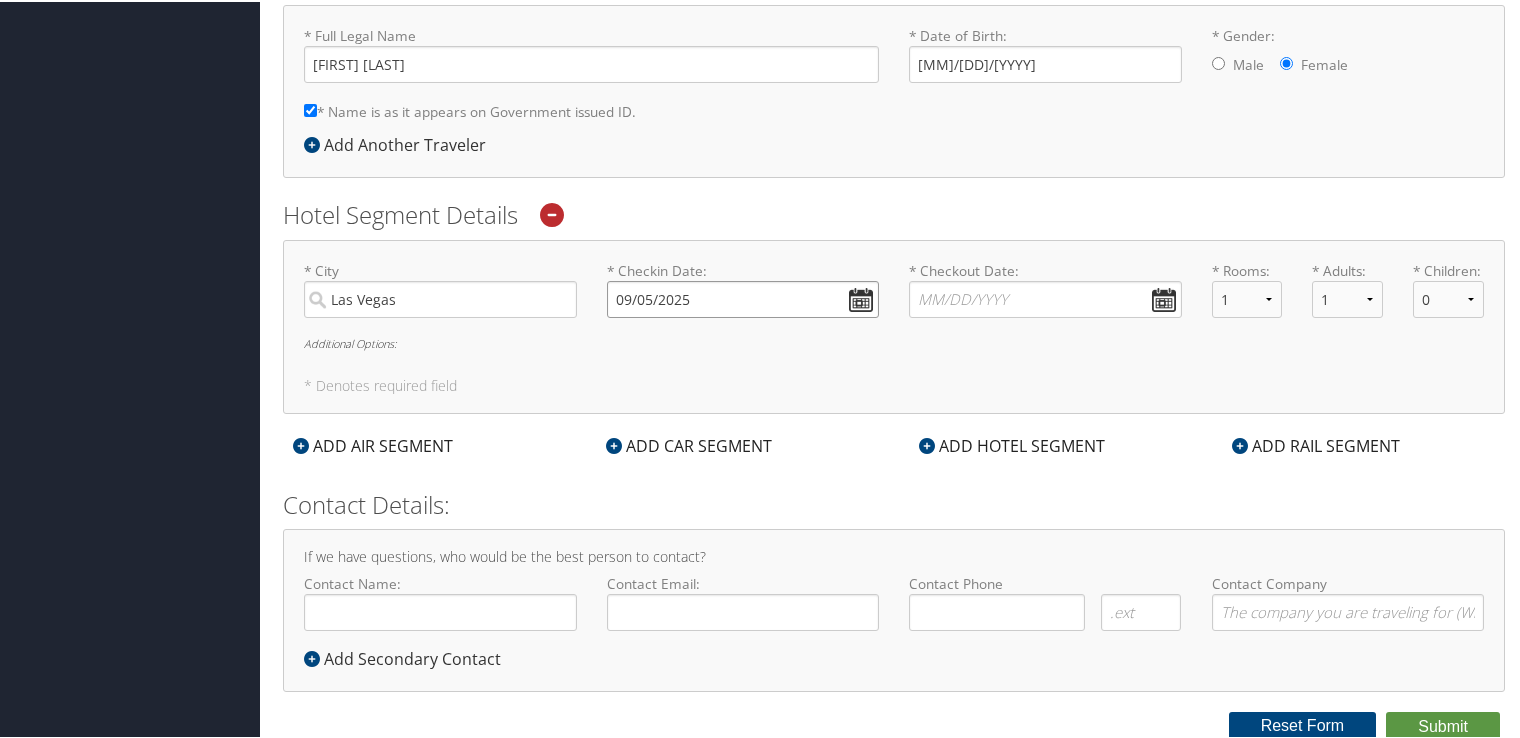 click on "09/05/2025" at bounding box center [743, 297] 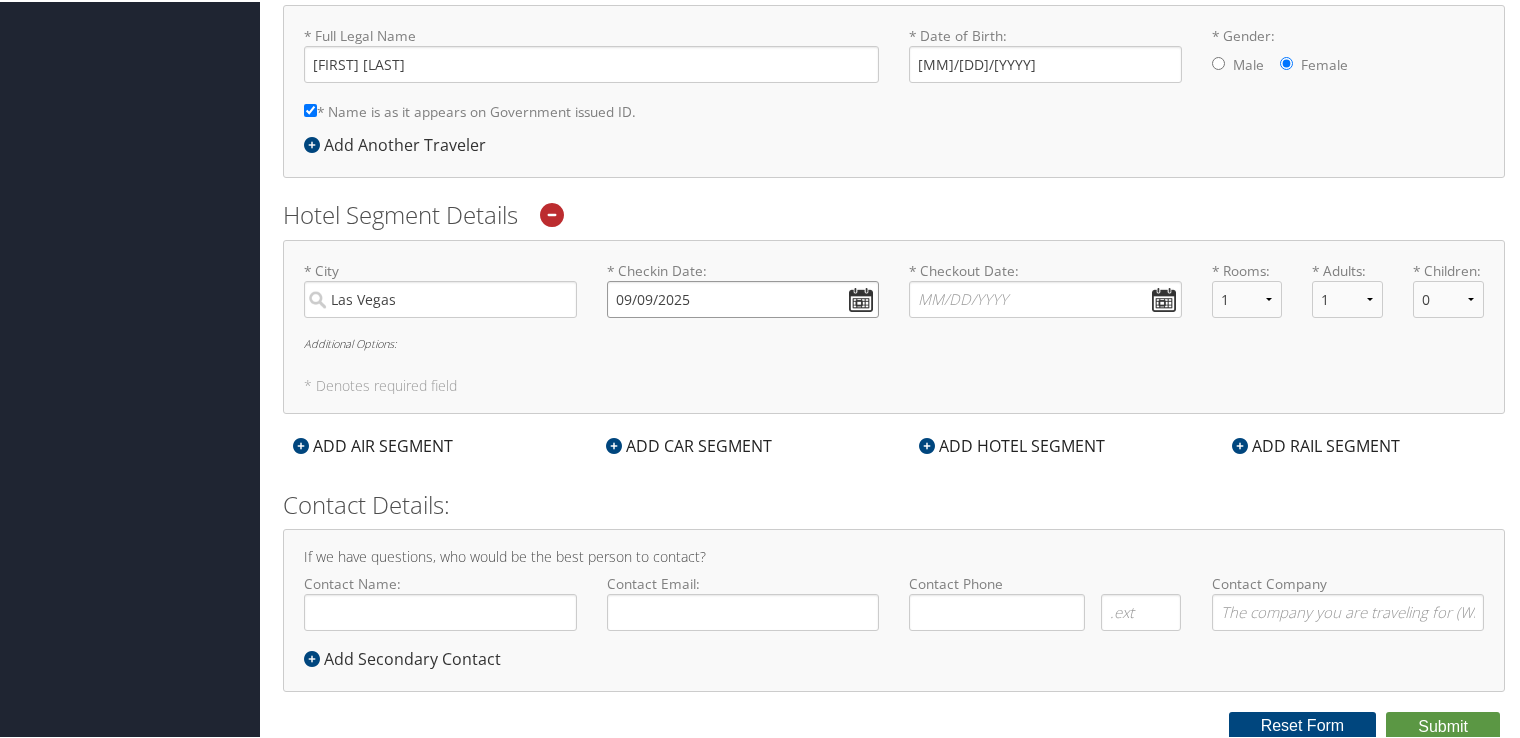 type on "09/09/2025" 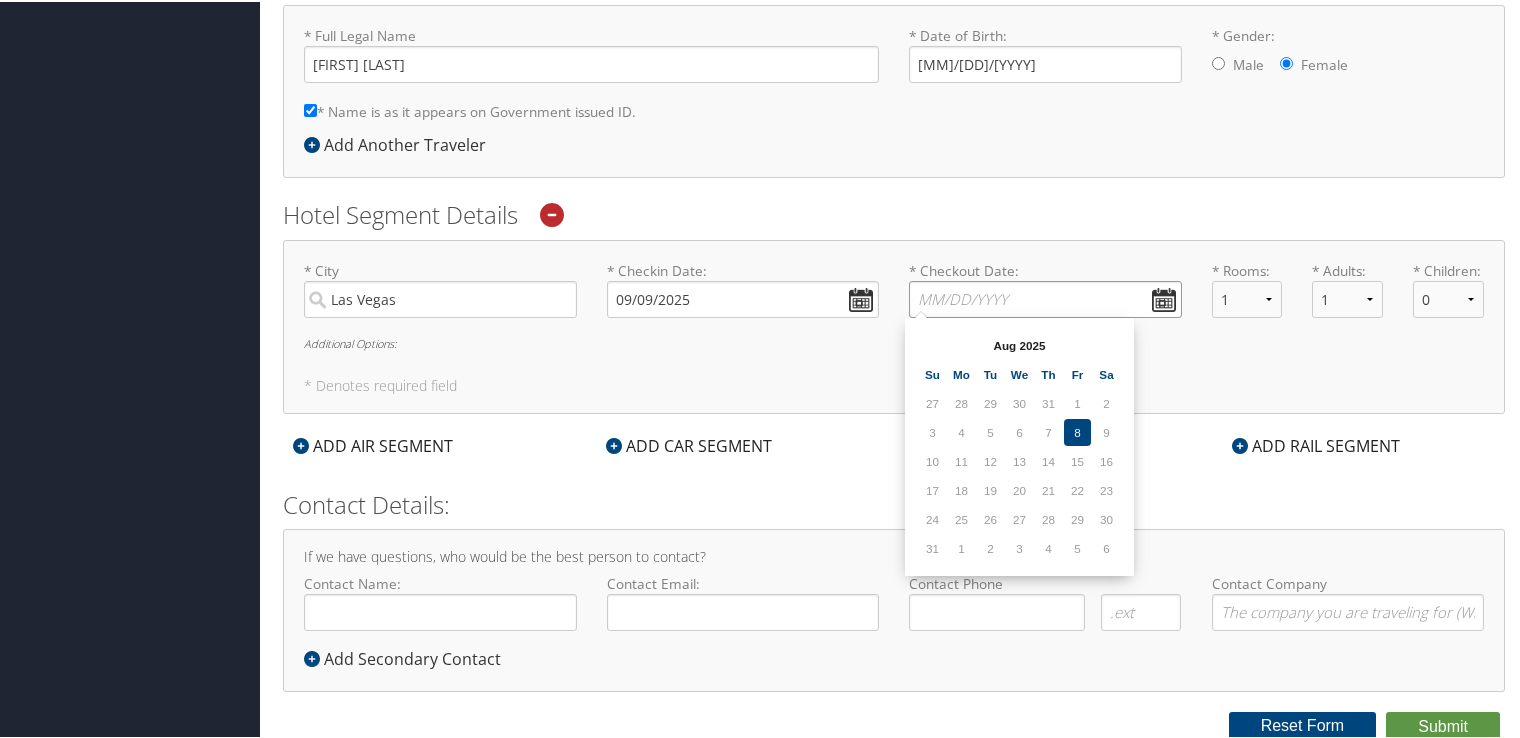 click on "* Checkout Date: Dates must be valid" at bounding box center [1045, 297] 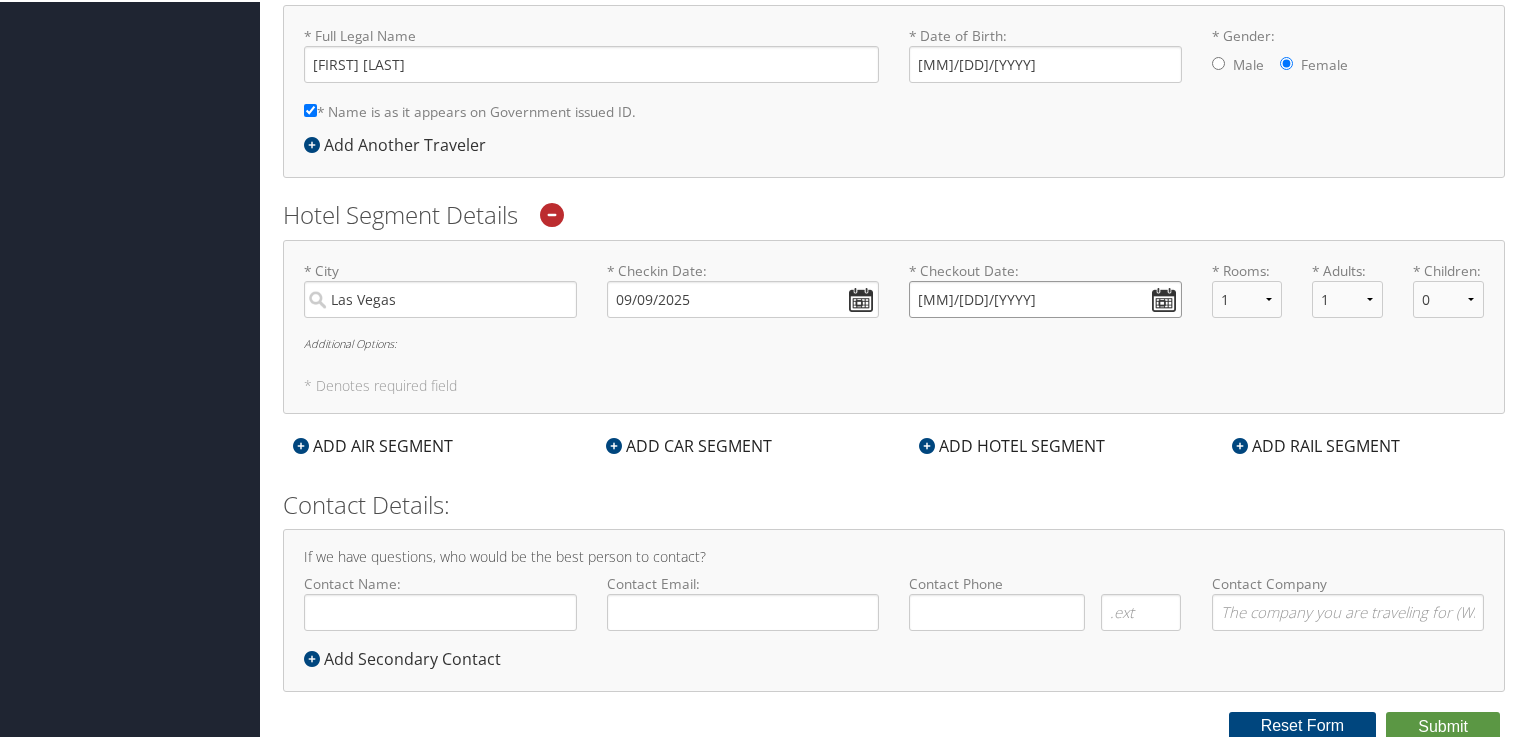 type on "09/11/2025" 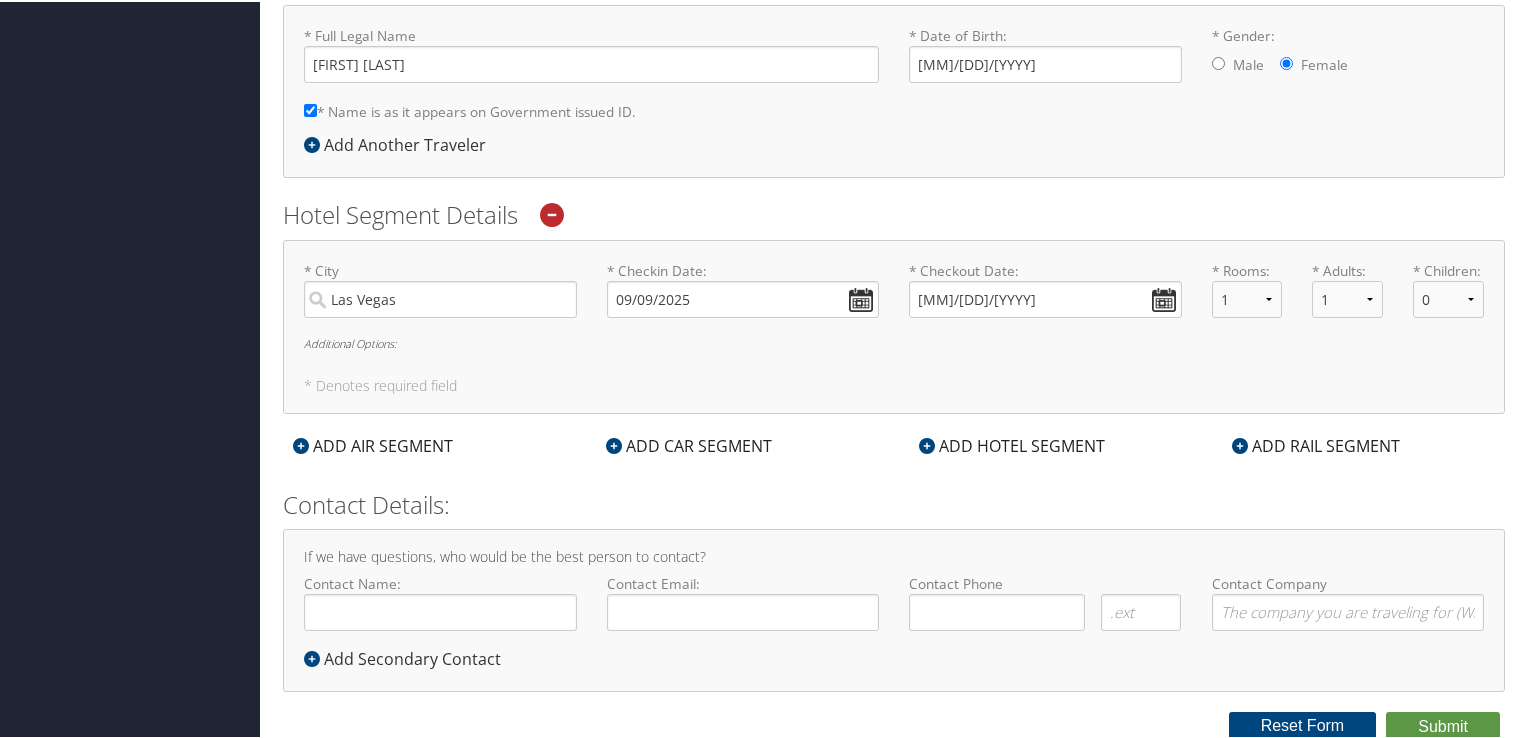 click on "Additional Options:" at bounding box center (894, 341) 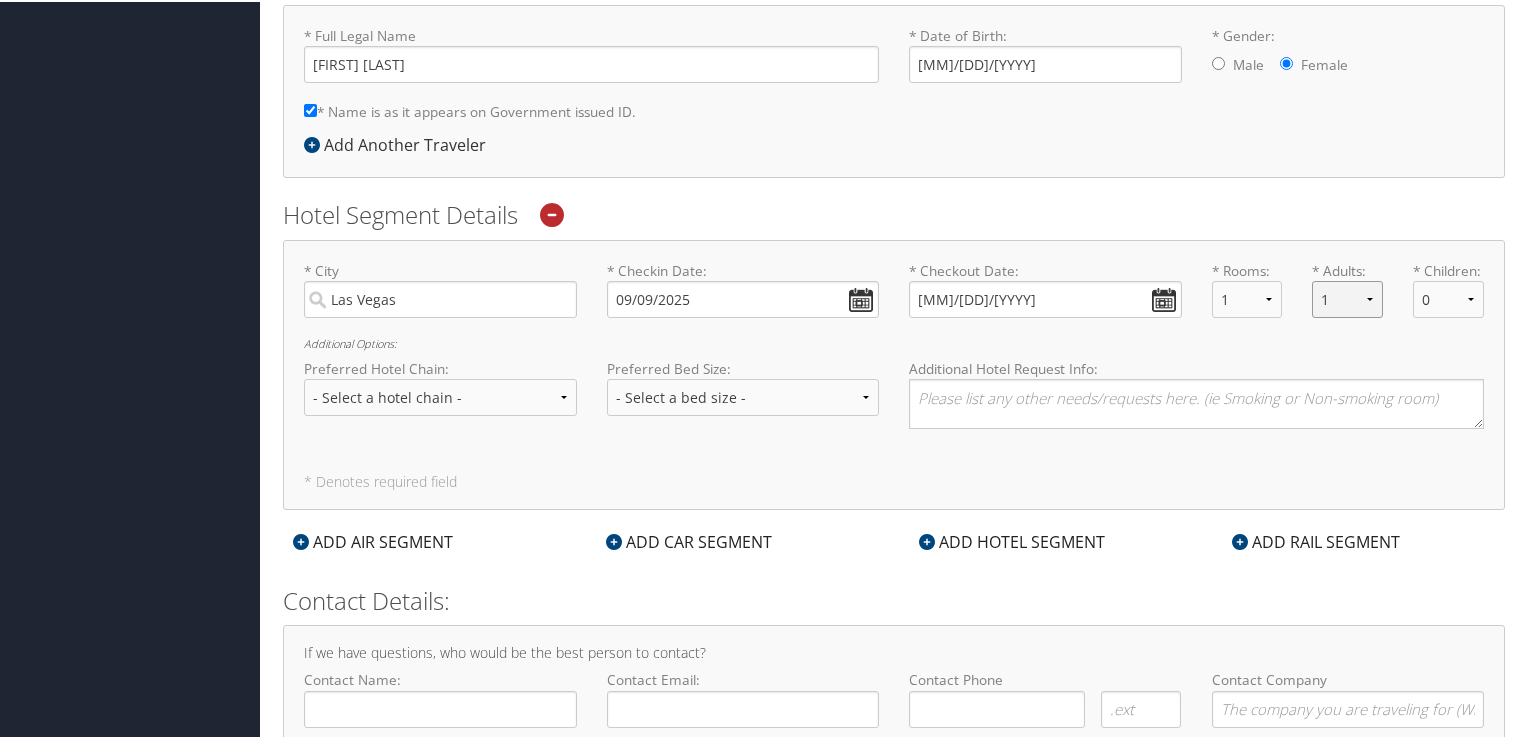 click on "1   2   3   4   5" at bounding box center [1347, 297] 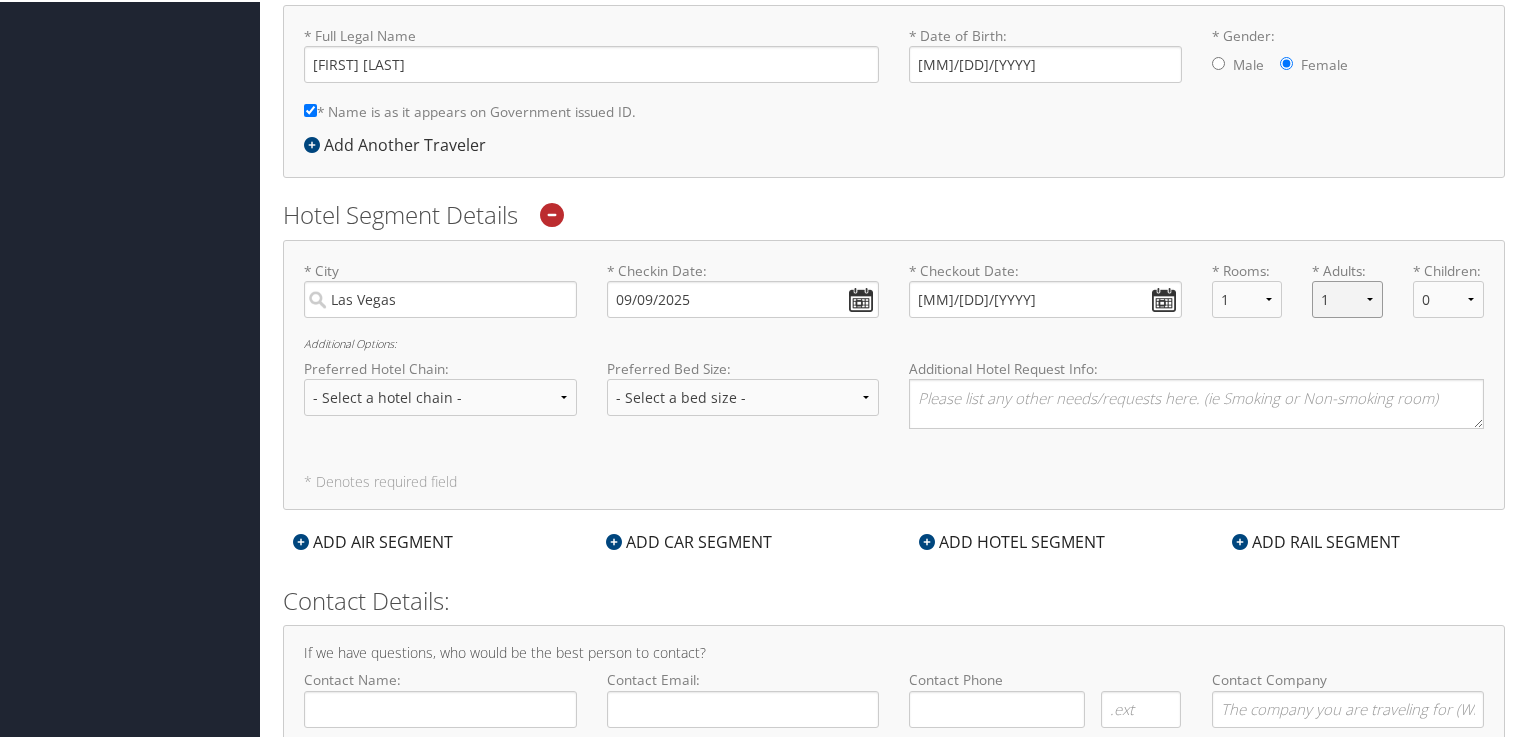 select on "2" 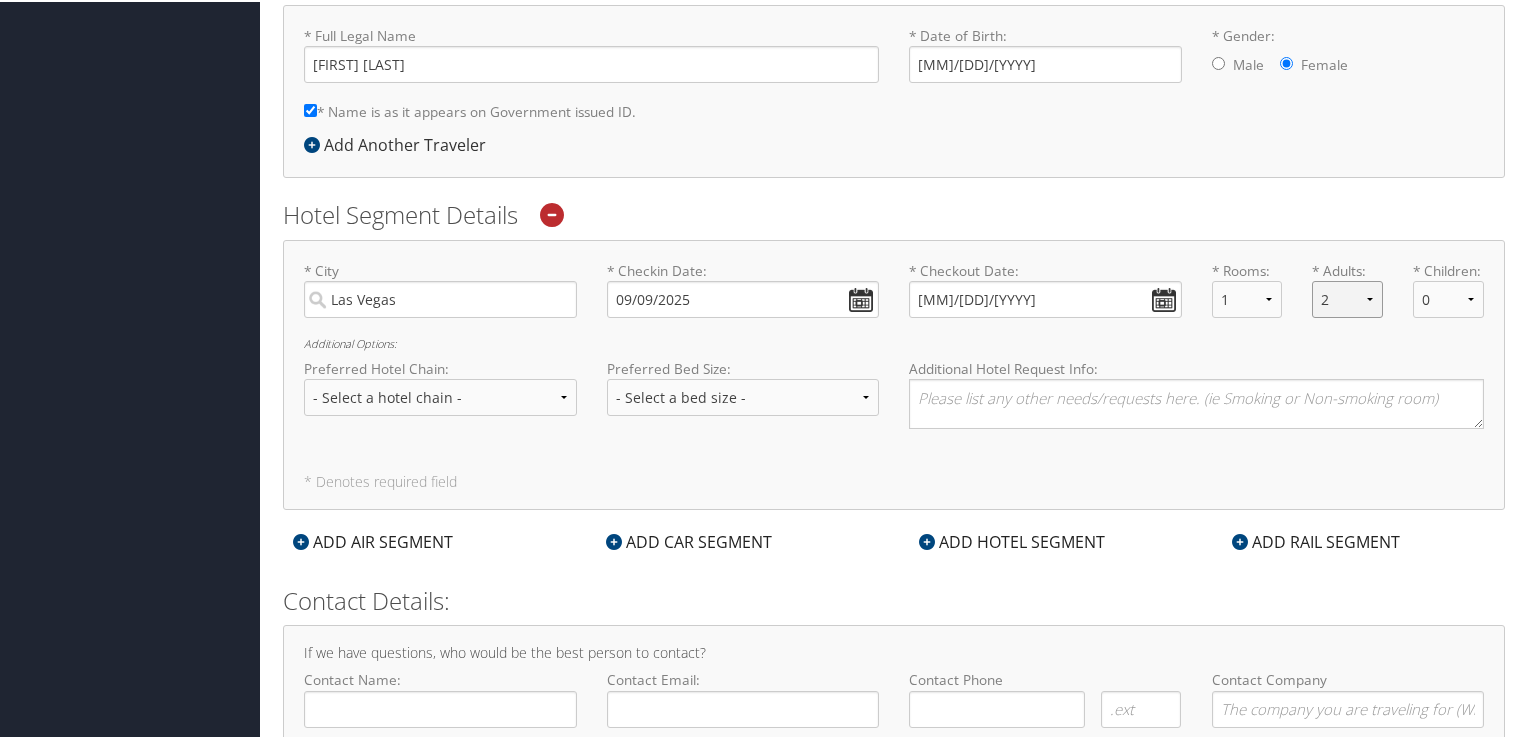 click on "1   2   3   4   5" at bounding box center [1347, 297] 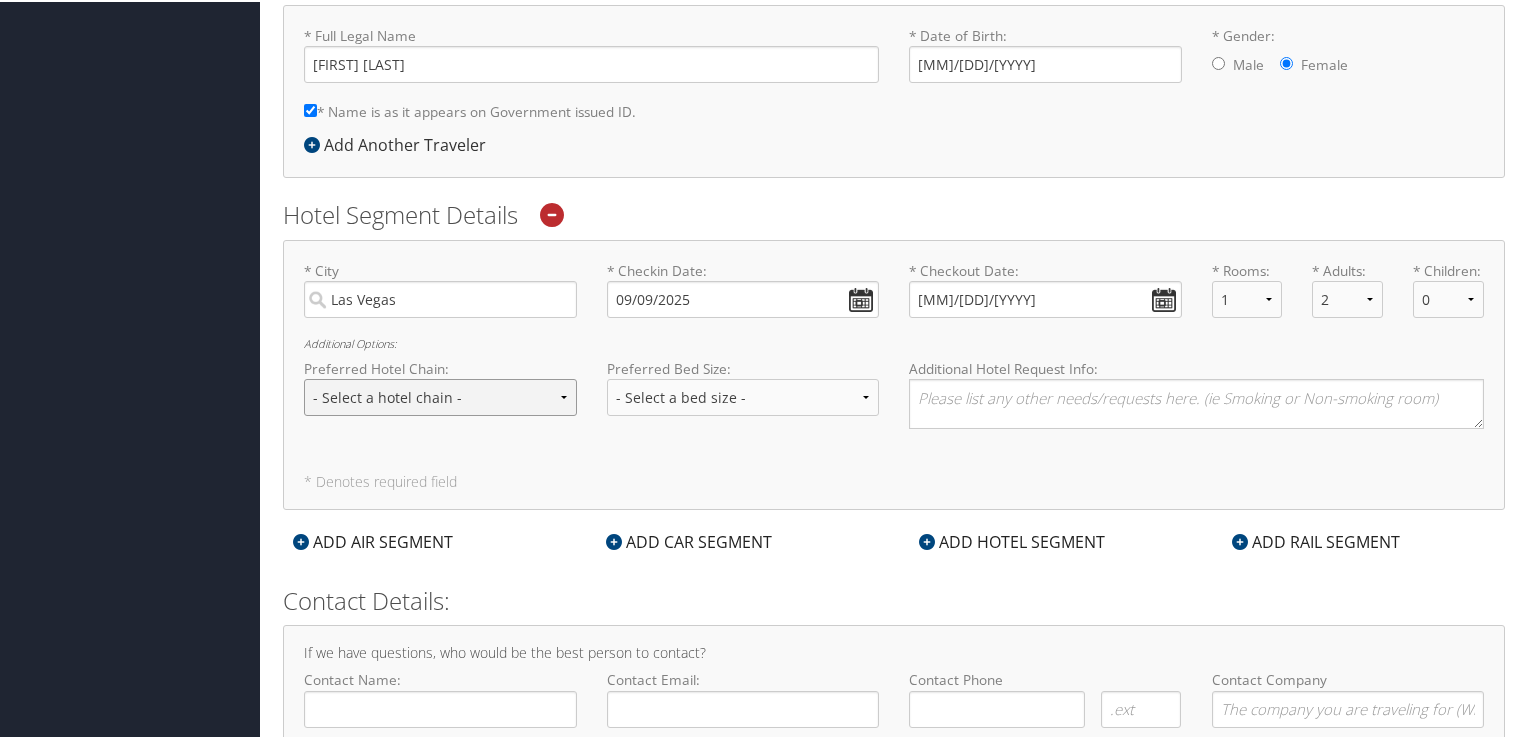 click on "- Select a hotel chain -   Hyatt   Mandarin Oriental   Hilton Hotels   Pullman Hotels   Marriott   Four Seasons   Townplace Suites   Utell" at bounding box center (440, 395) 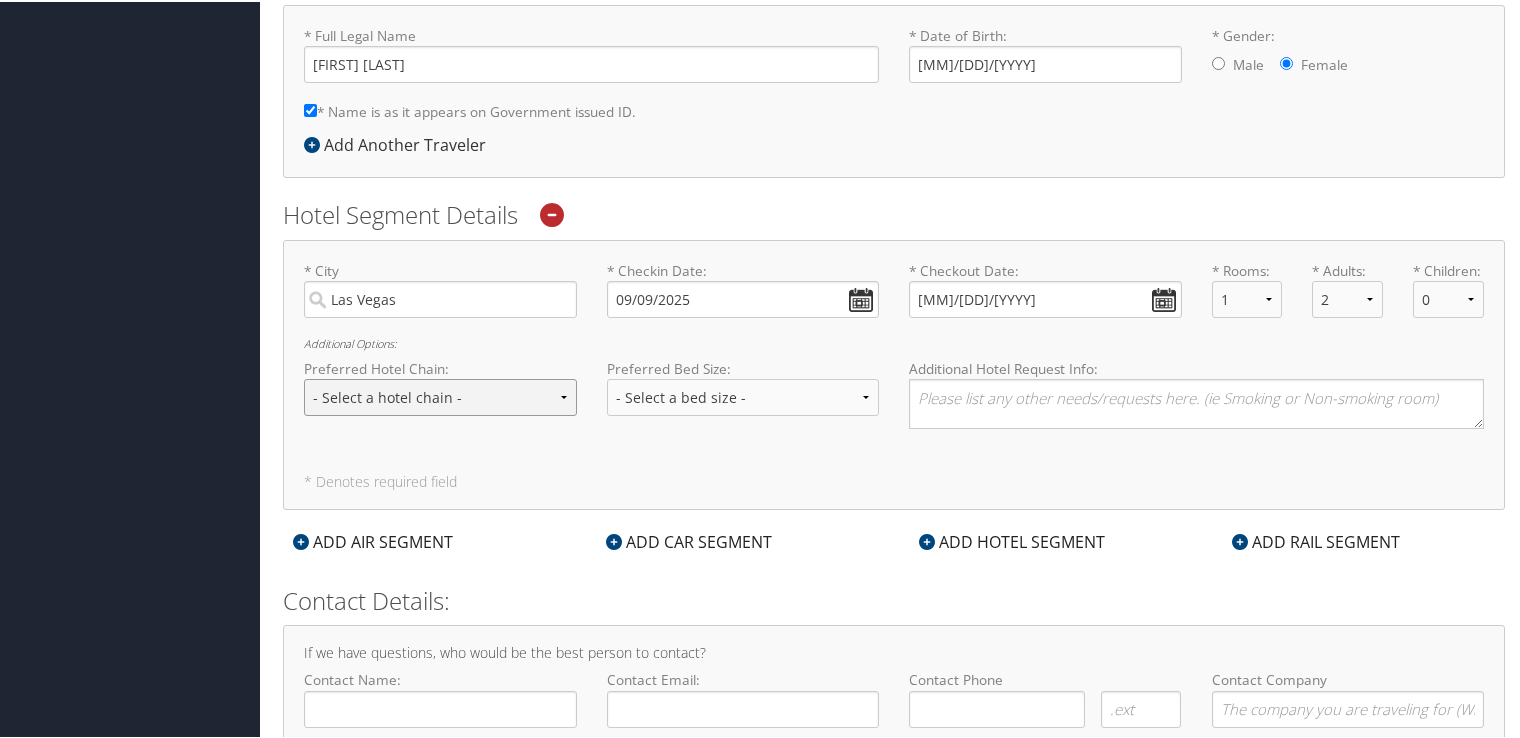 select on "Hilton Hotels (HL)" 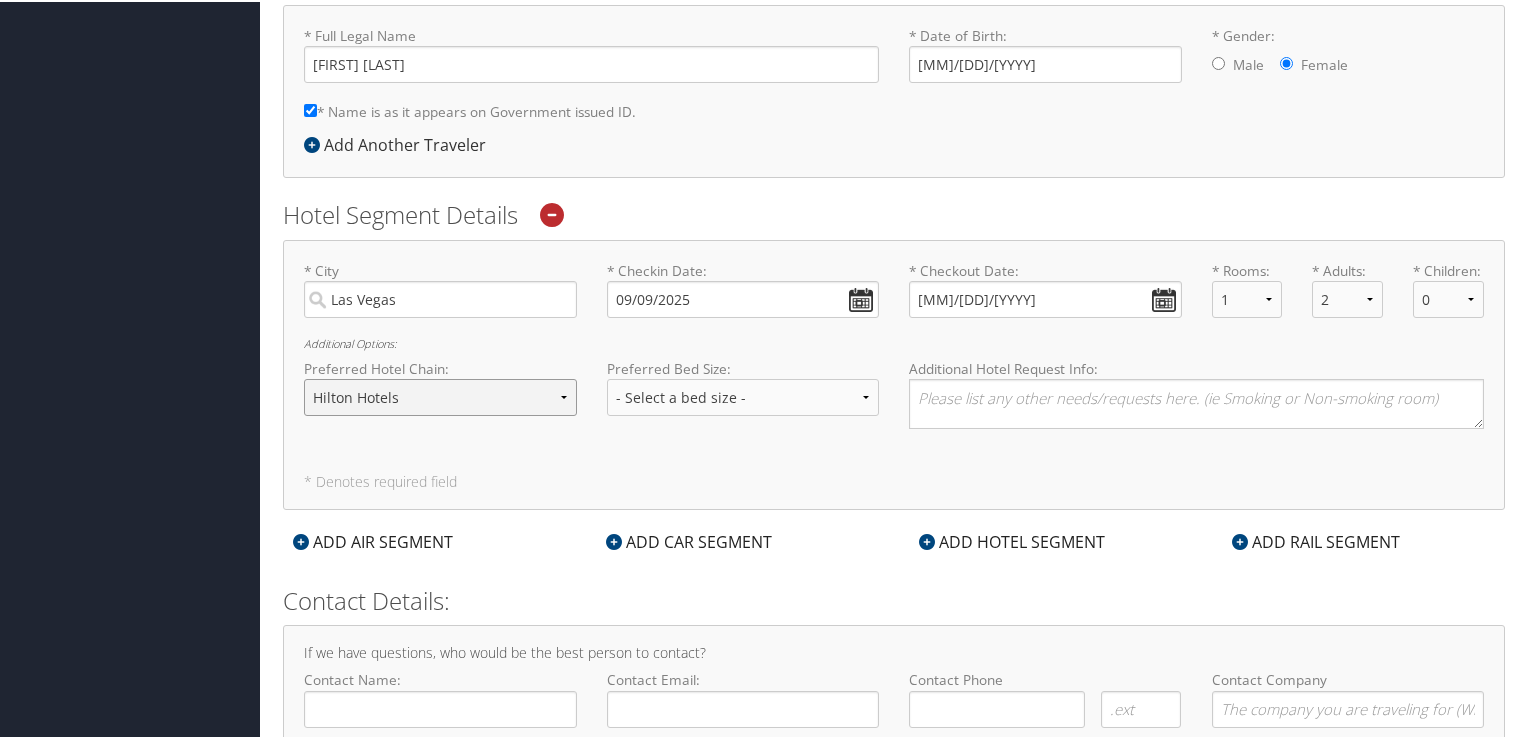 click on "- Select a hotel chain -   Hyatt   Mandarin Oriental   Hilton Hotels   Pullman Hotels   Marriott   Four Seasons   Townplace Suites   Utell" at bounding box center [440, 395] 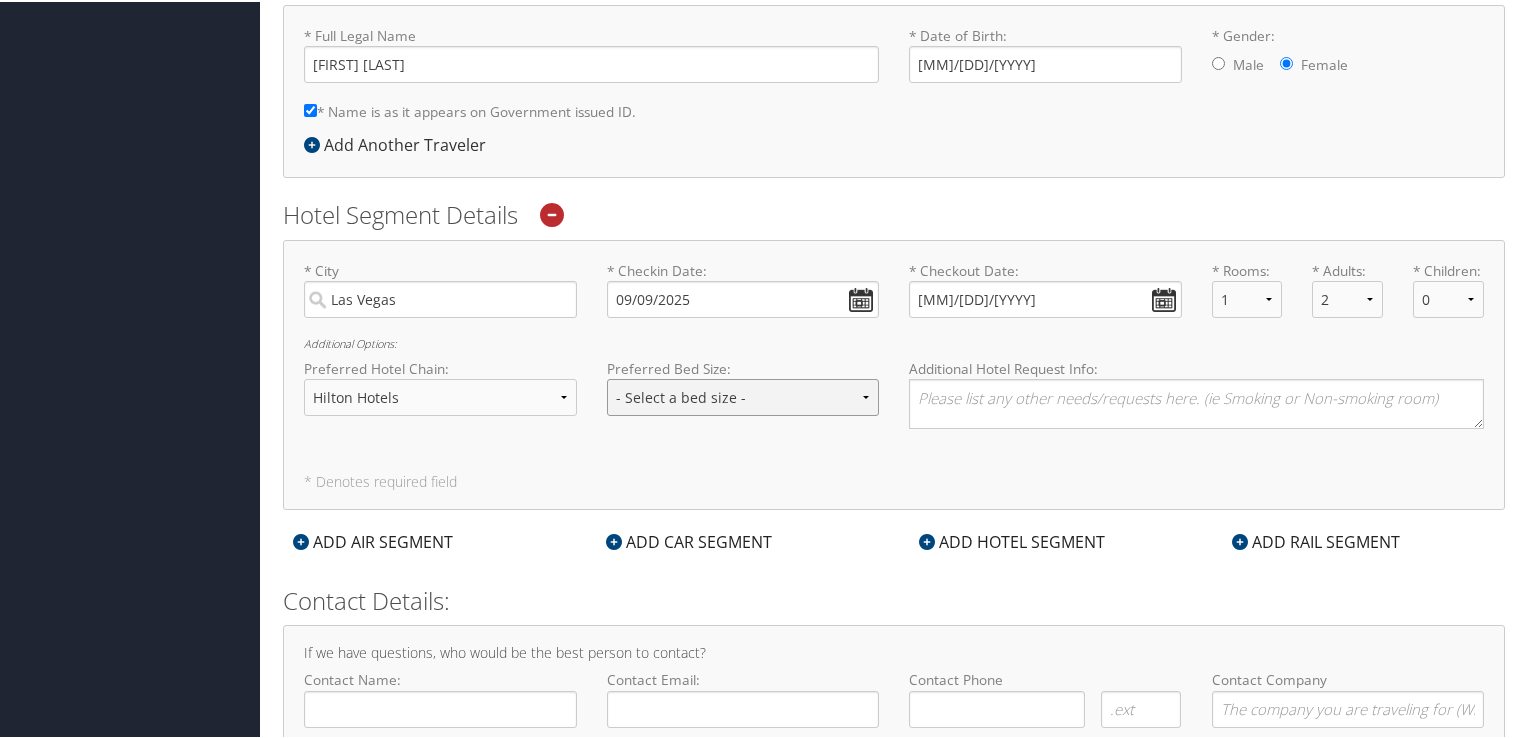 click on "- Select a bed size -  Twin Full Queen King" at bounding box center (743, 395) 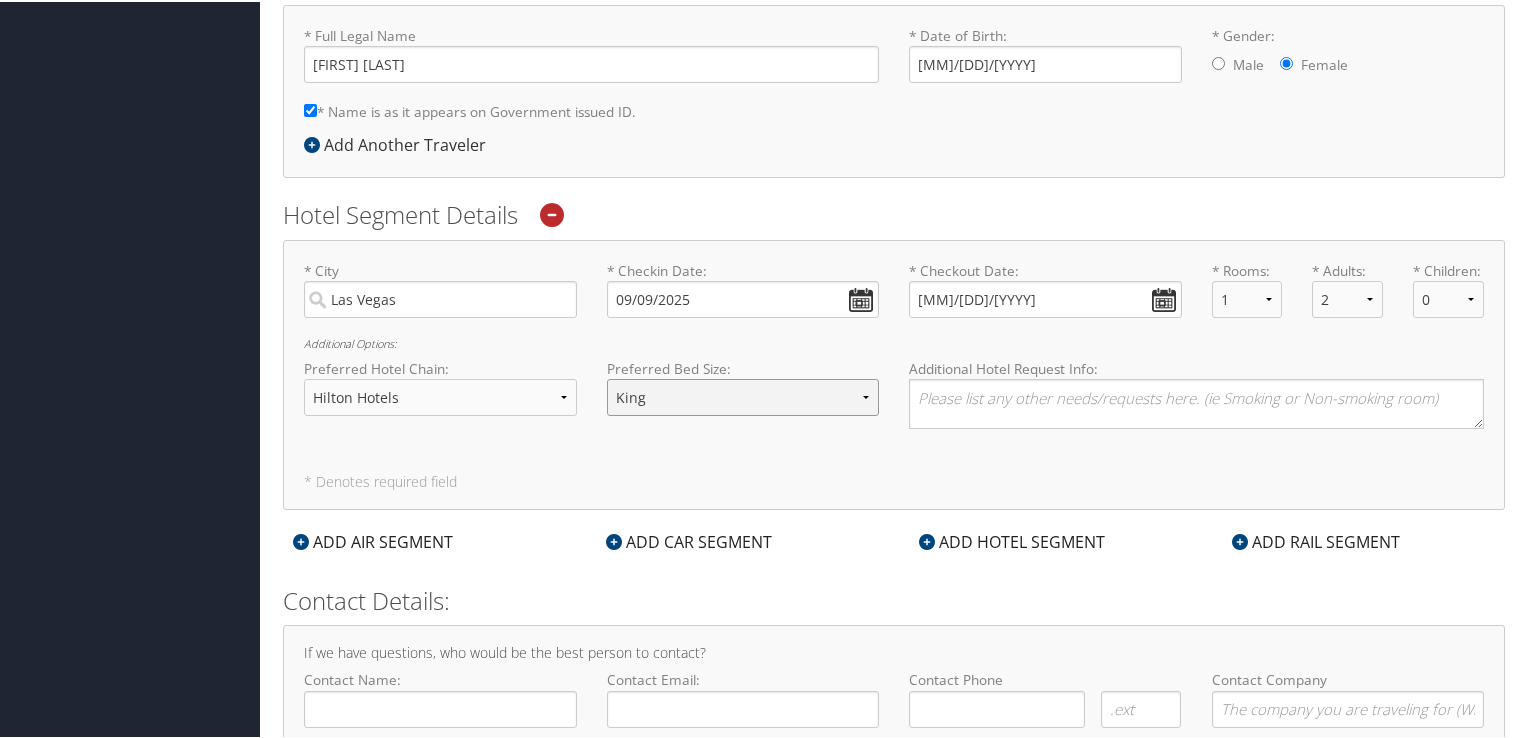 click on "- Select a bed size -  Twin Full Queen King" at bounding box center [743, 395] 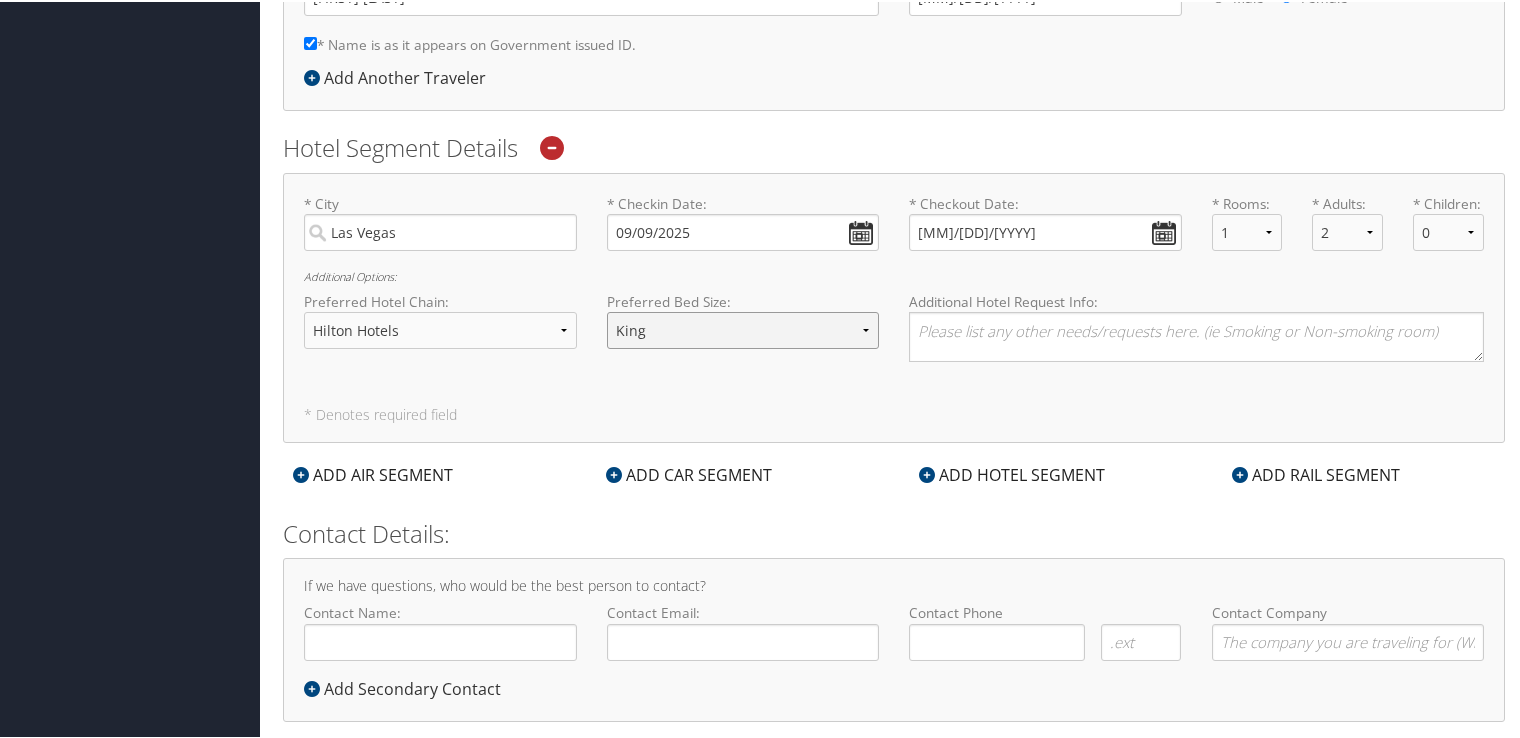 scroll, scrollTop: 584, scrollLeft: 0, axis: vertical 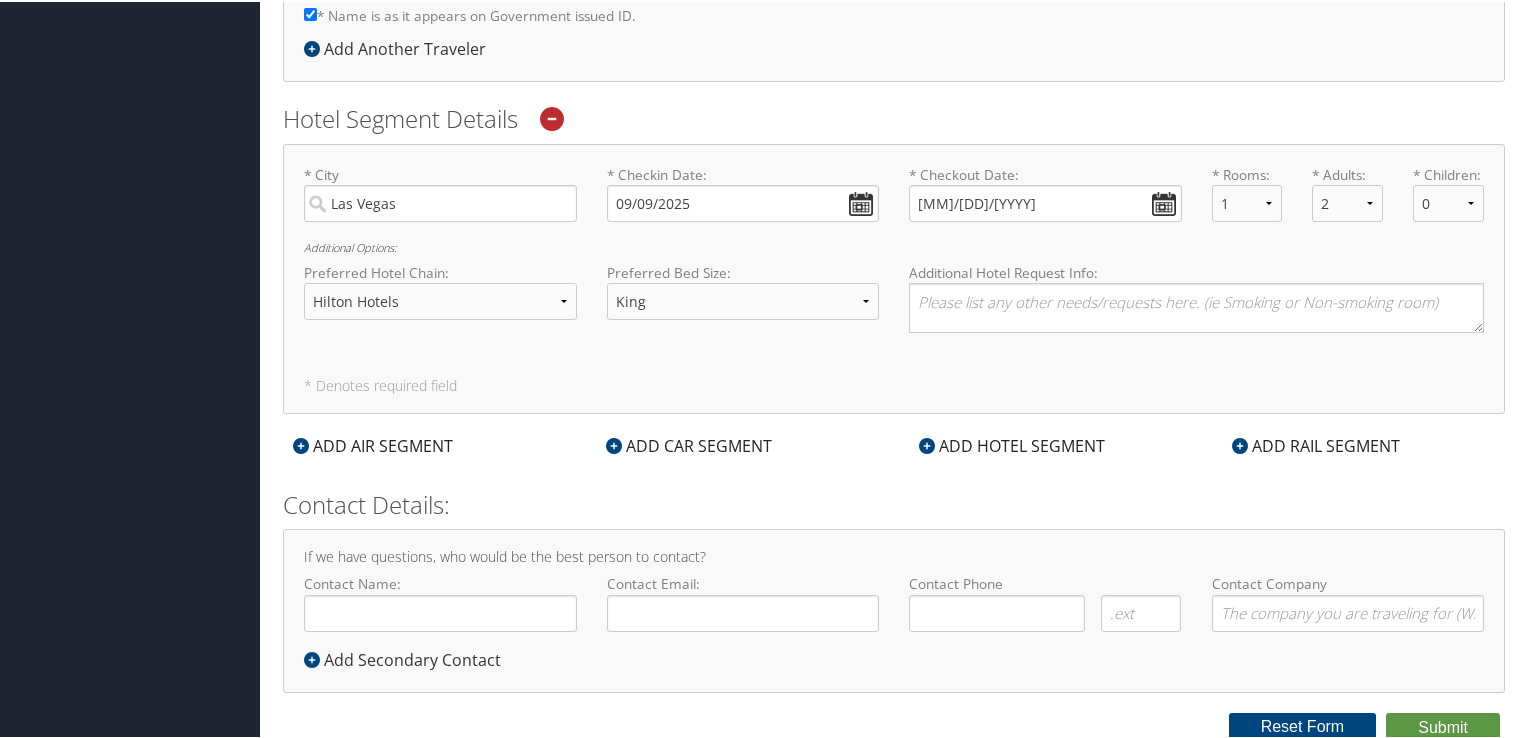 click on "Agent Booking Request
Stephanie Murphy
Stephanie Murphy
My Settings
Travel Agency Contacts
View Travel Profile
Give Feedback
Sign Out
*" at bounding box center (894, 78) 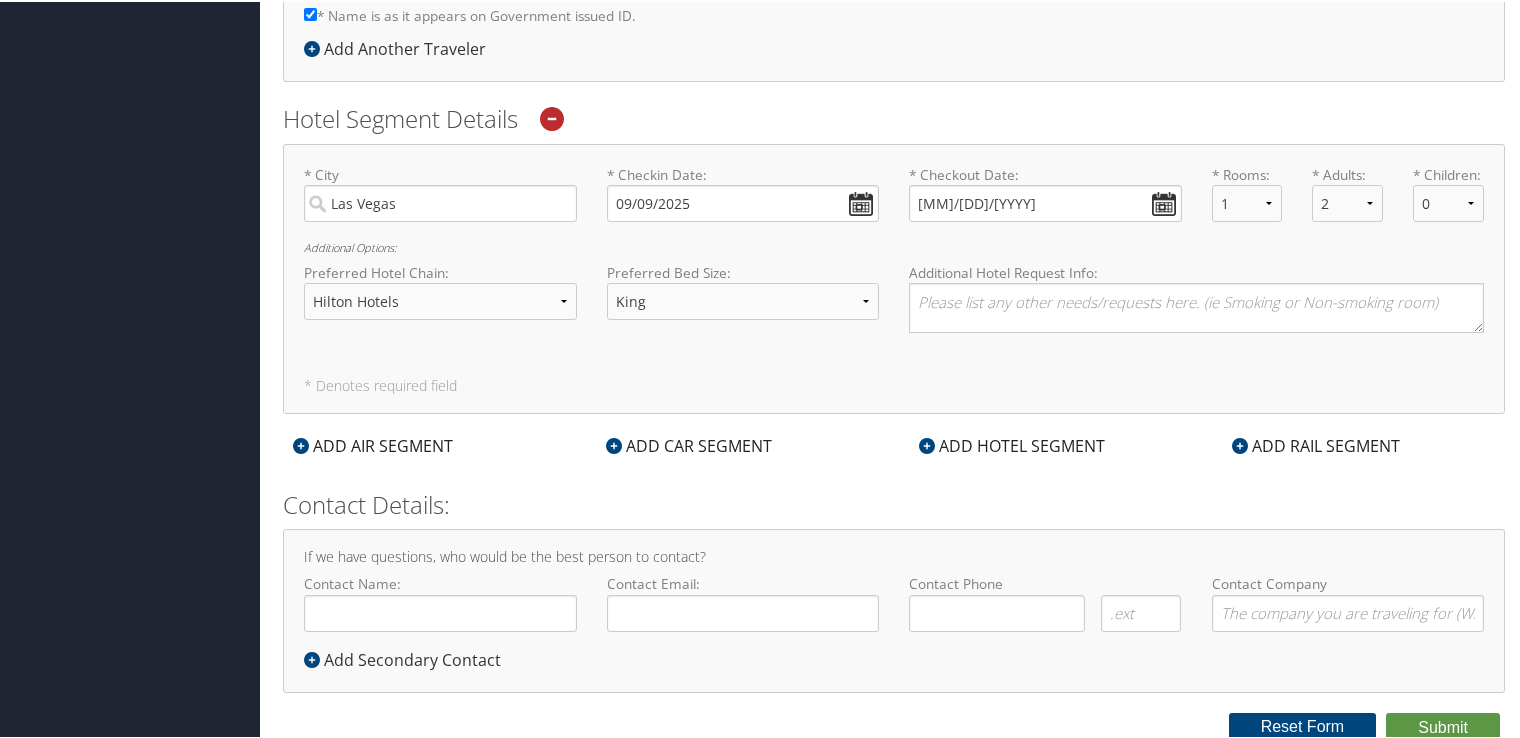 click on "Agent Booking Request
Stephanie Murphy
Stephanie Murphy
My Settings
Travel Agency Contacts
View Travel Profile
Give Feedback
Sign Out
*" at bounding box center (894, 78) 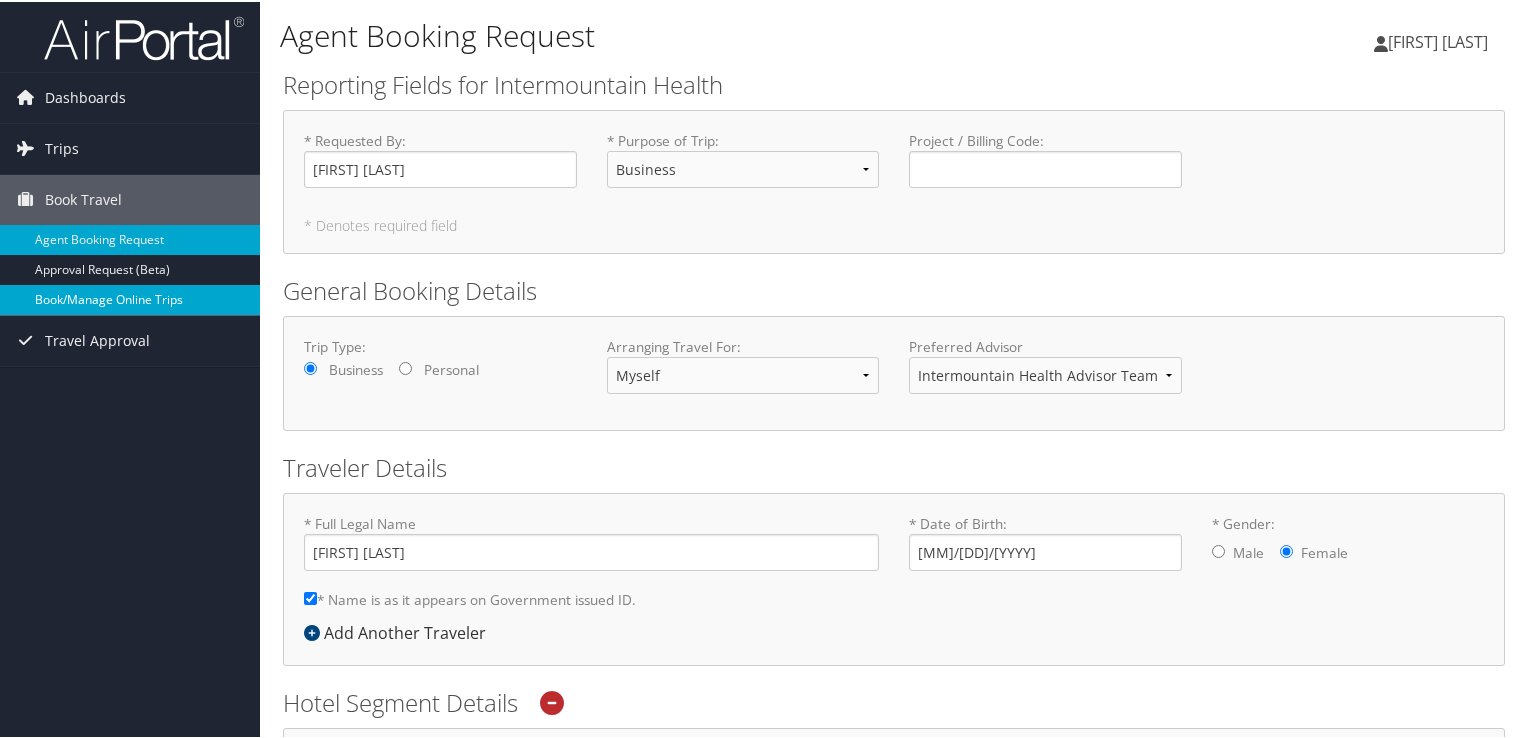 click on "Book/Manage Online Trips" at bounding box center [130, 298] 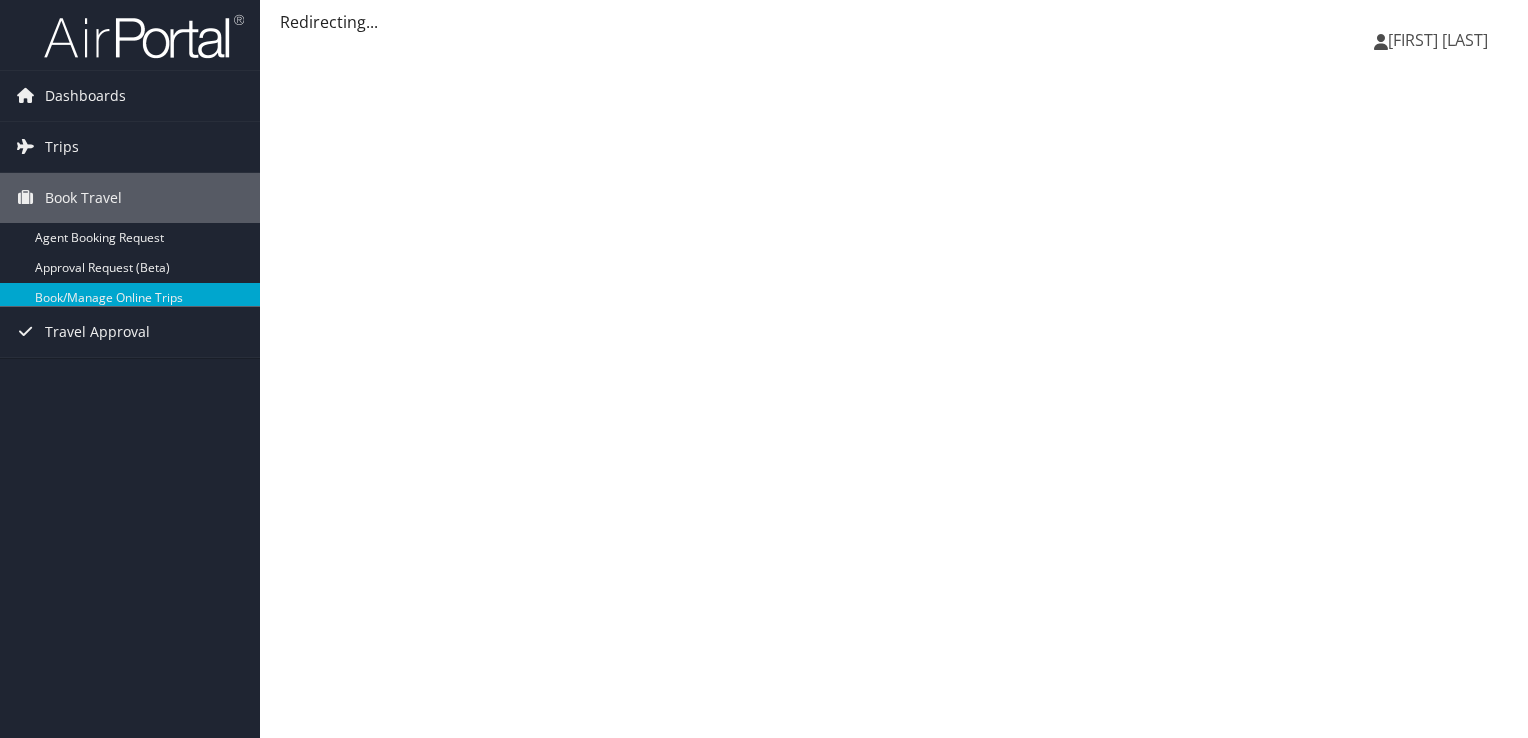 scroll, scrollTop: 0, scrollLeft: 0, axis: both 